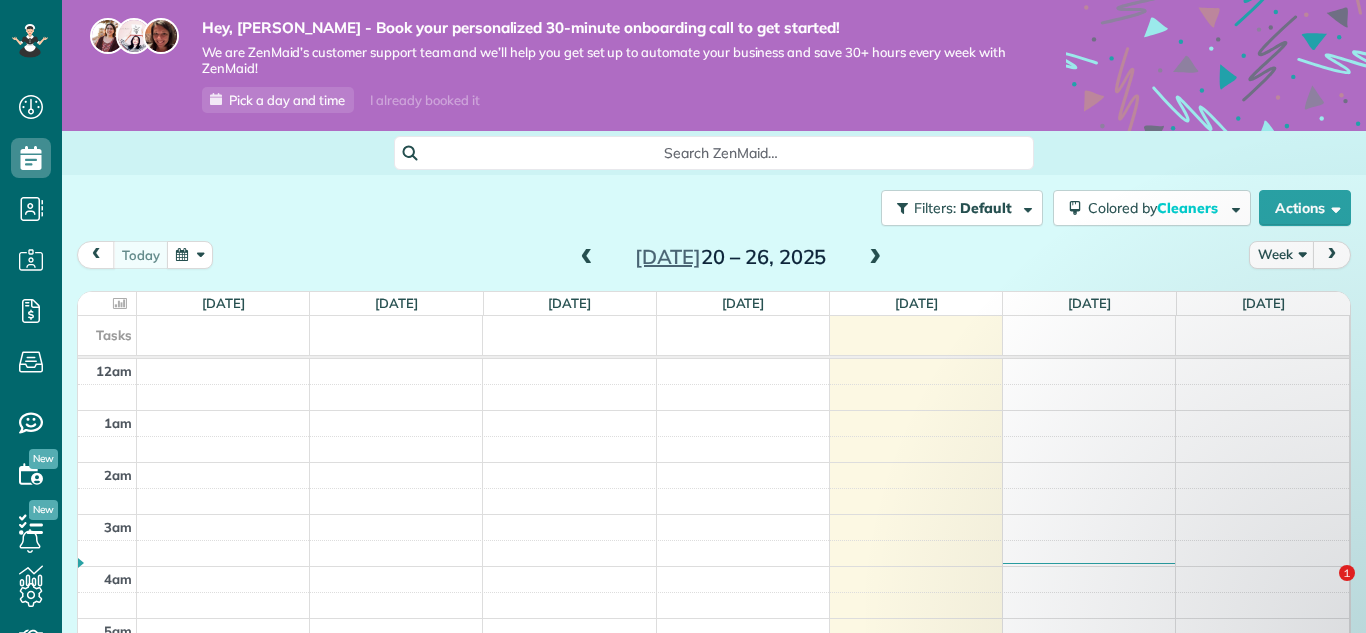scroll, scrollTop: 0, scrollLeft: 0, axis: both 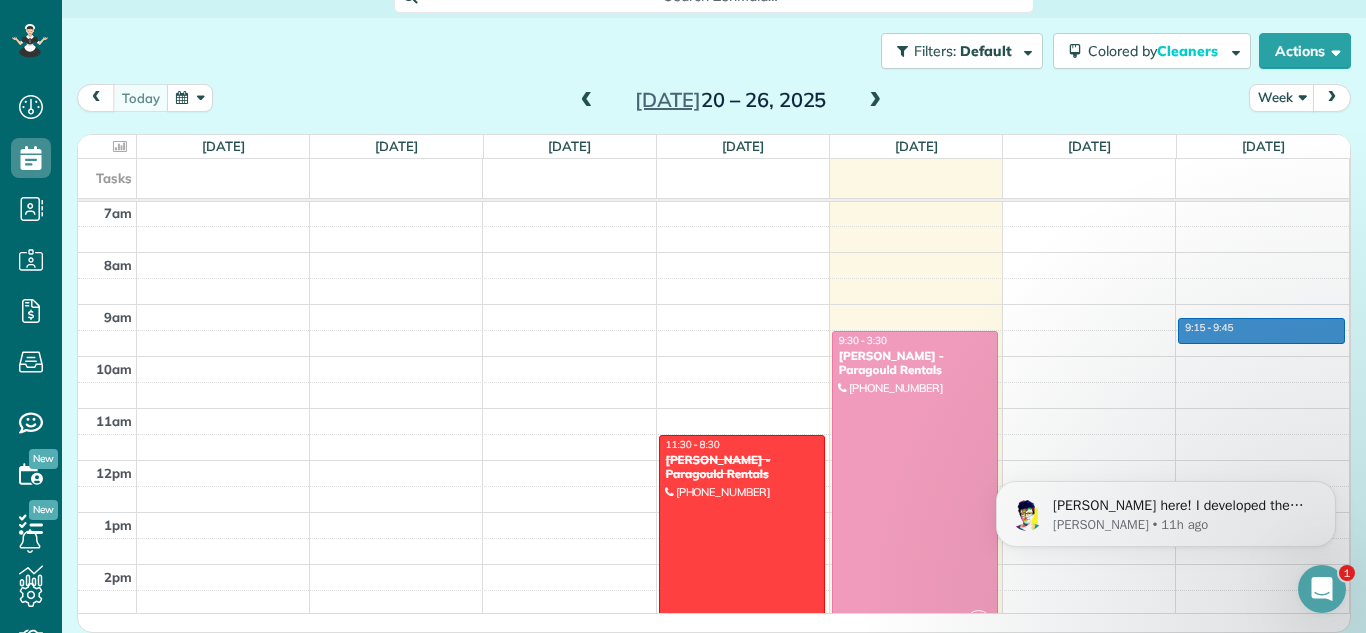 click on "12am 1am 2am 3am 4am 5am 6am 7am 8am 9am 10am 11am 12pm 1pm 2pm 3pm 4pm 5pm 6pm 7pm 8pm 9pm 10pm 11pm 11:30 - 8:30 [PERSON_NAME] - [GEOGRAPHIC_DATA] Rentals [PHONE_NUMBER] [STREET_ADDRESS] BH 9:30 - 3:30 [PERSON_NAME] - [GEOGRAPHIC_DATA] Rentals [PHONE_NUMBER] [STREET_ADDRESS] 9:15 - 9:45" at bounding box center (713, 460) 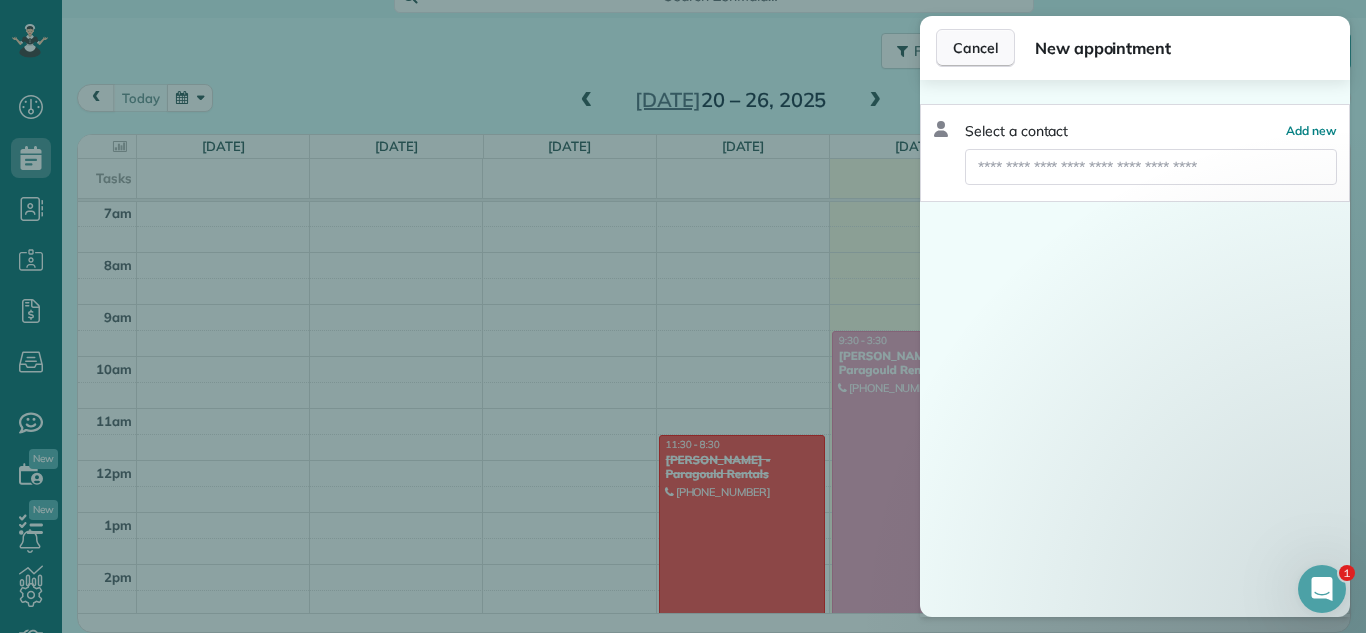 click on "Cancel" at bounding box center [975, 48] 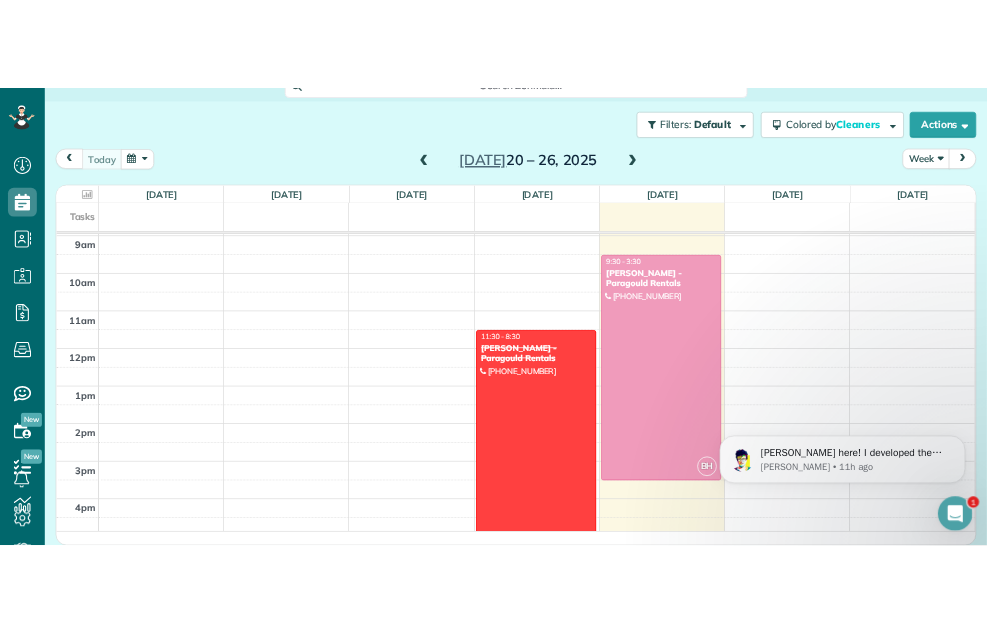 scroll, scrollTop: 565, scrollLeft: 0, axis: vertical 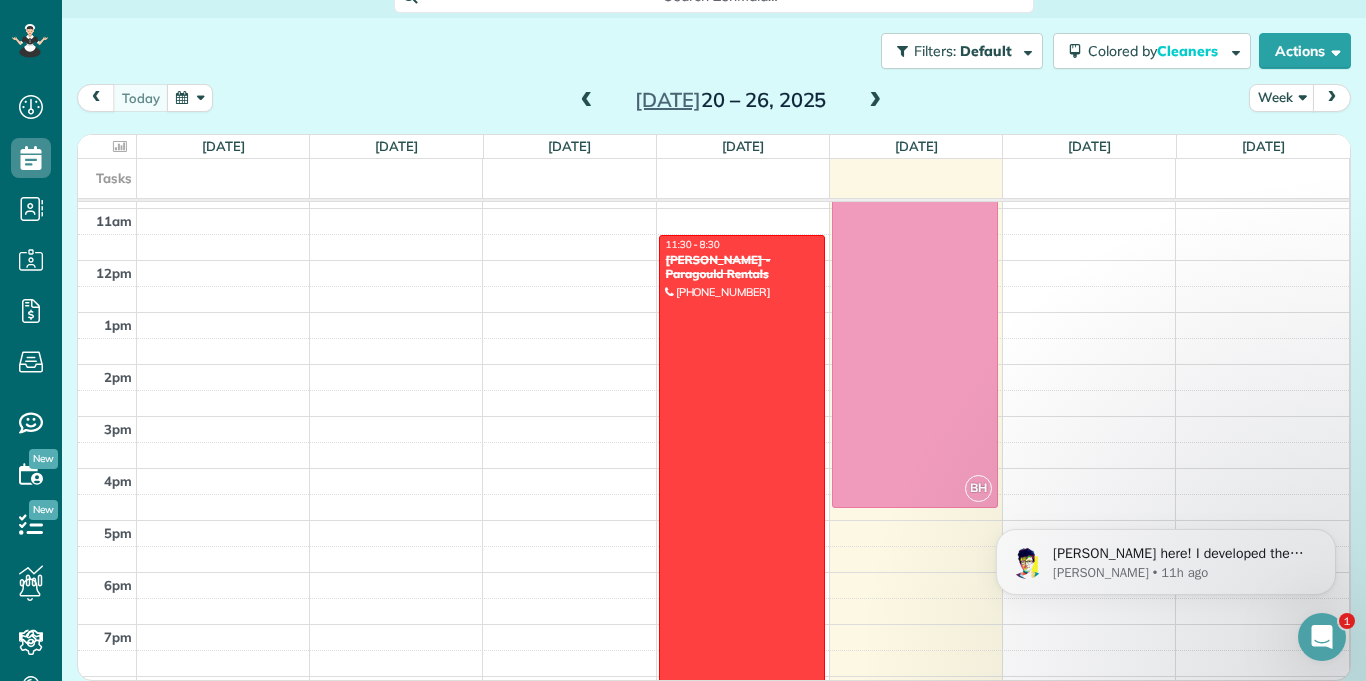 drag, startPoint x: 888, startPoint y: 440, endPoint x: 875, endPoint y: 504, distance: 65.30697 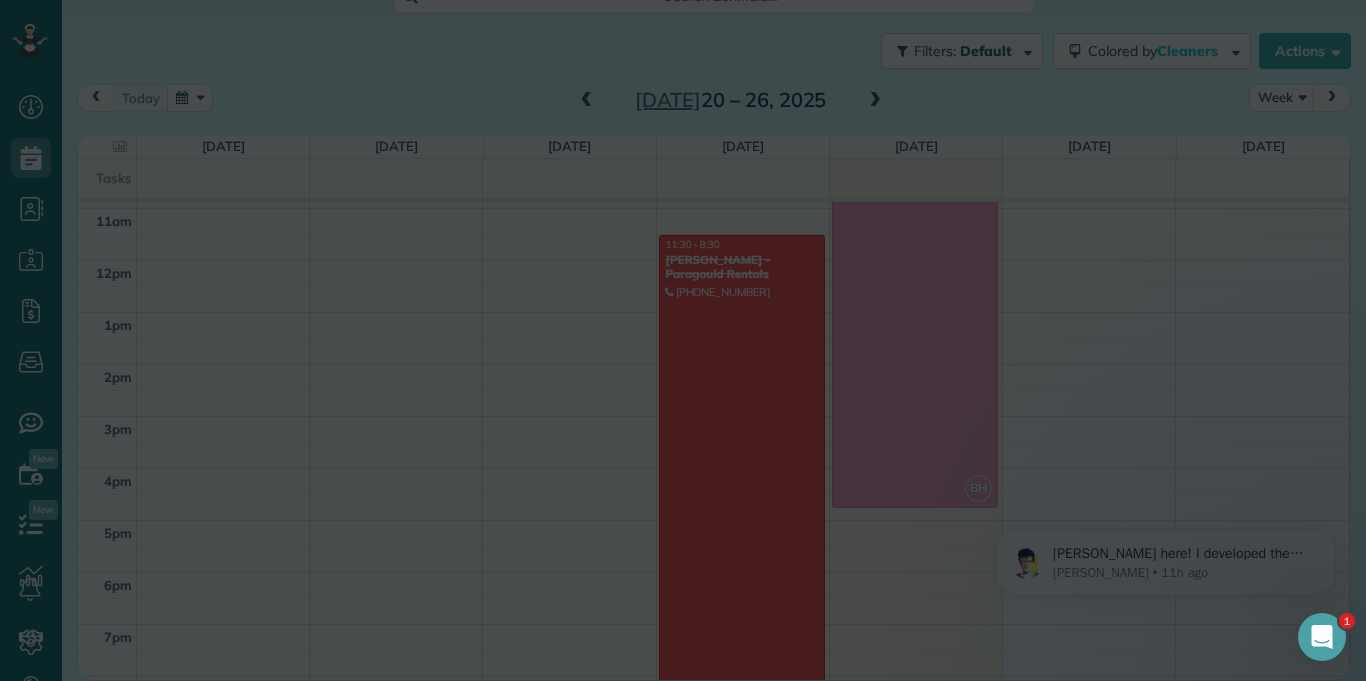 scroll, scrollTop: 155, scrollLeft: 0, axis: vertical 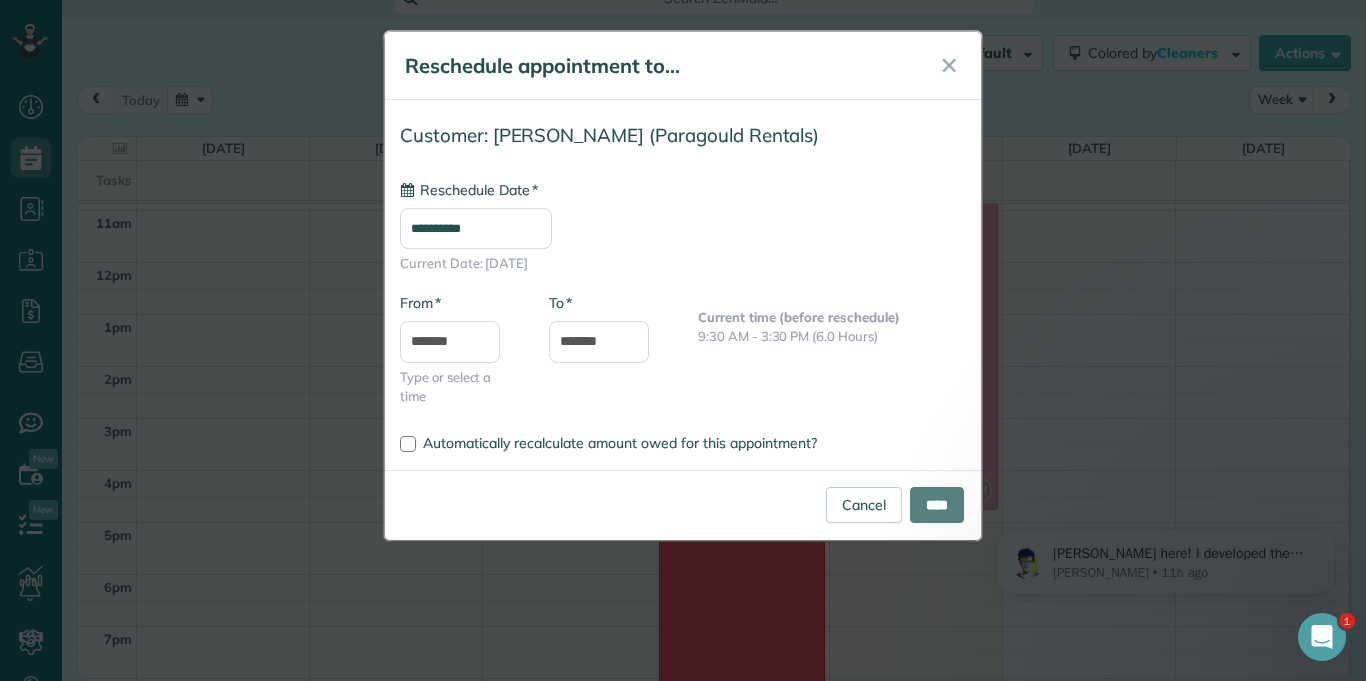 type on "**********" 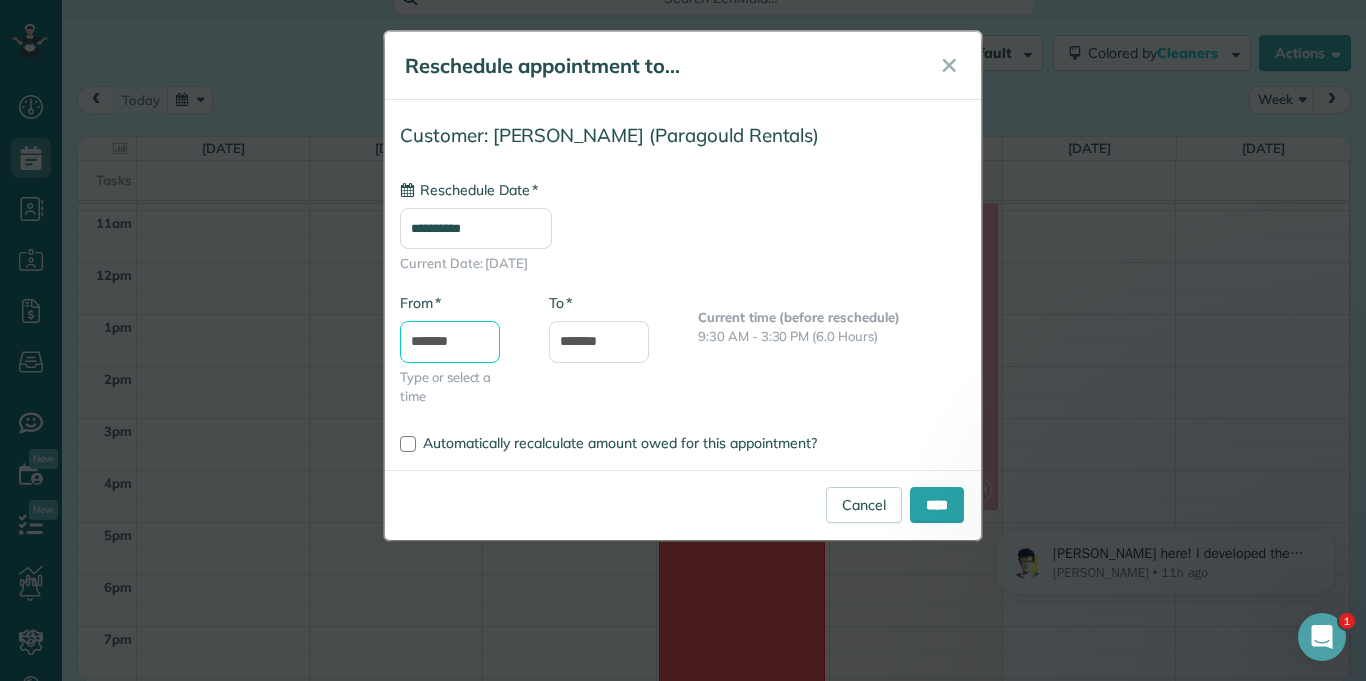 click on "*******" at bounding box center (450, 342) 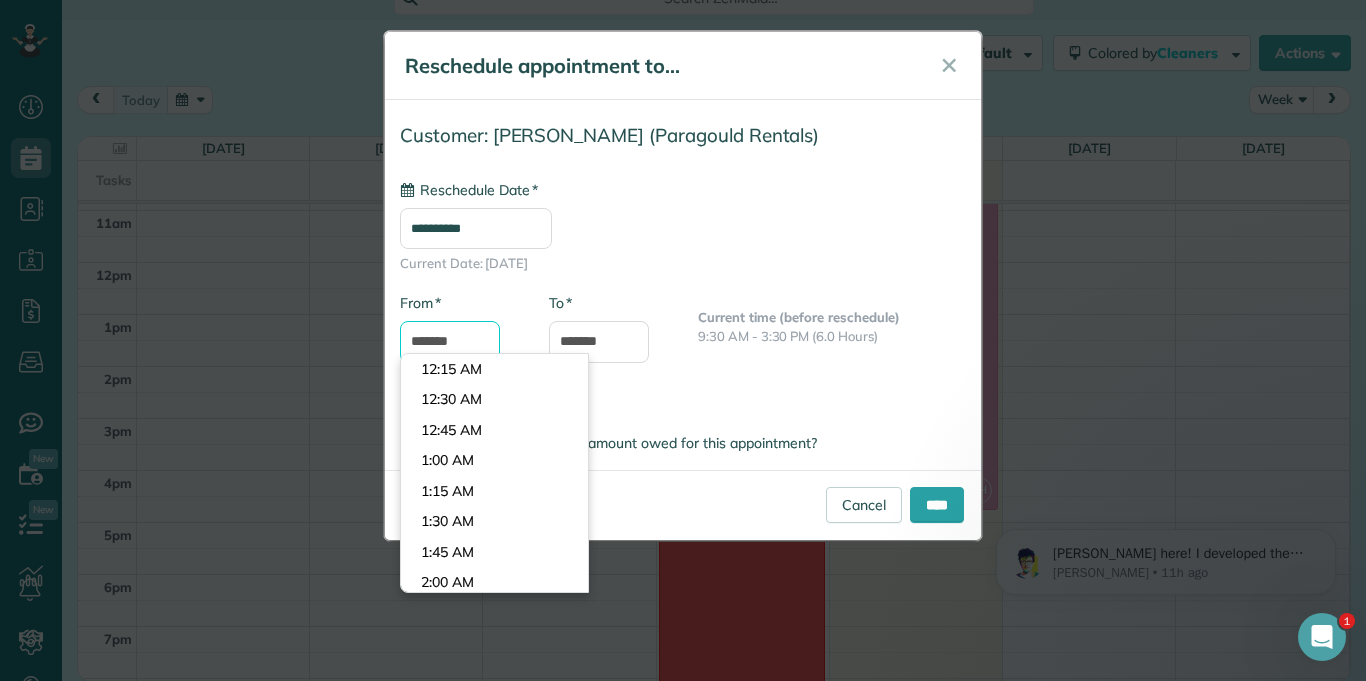 scroll, scrollTop: 1099, scrollLeft: 0, axis: vertical 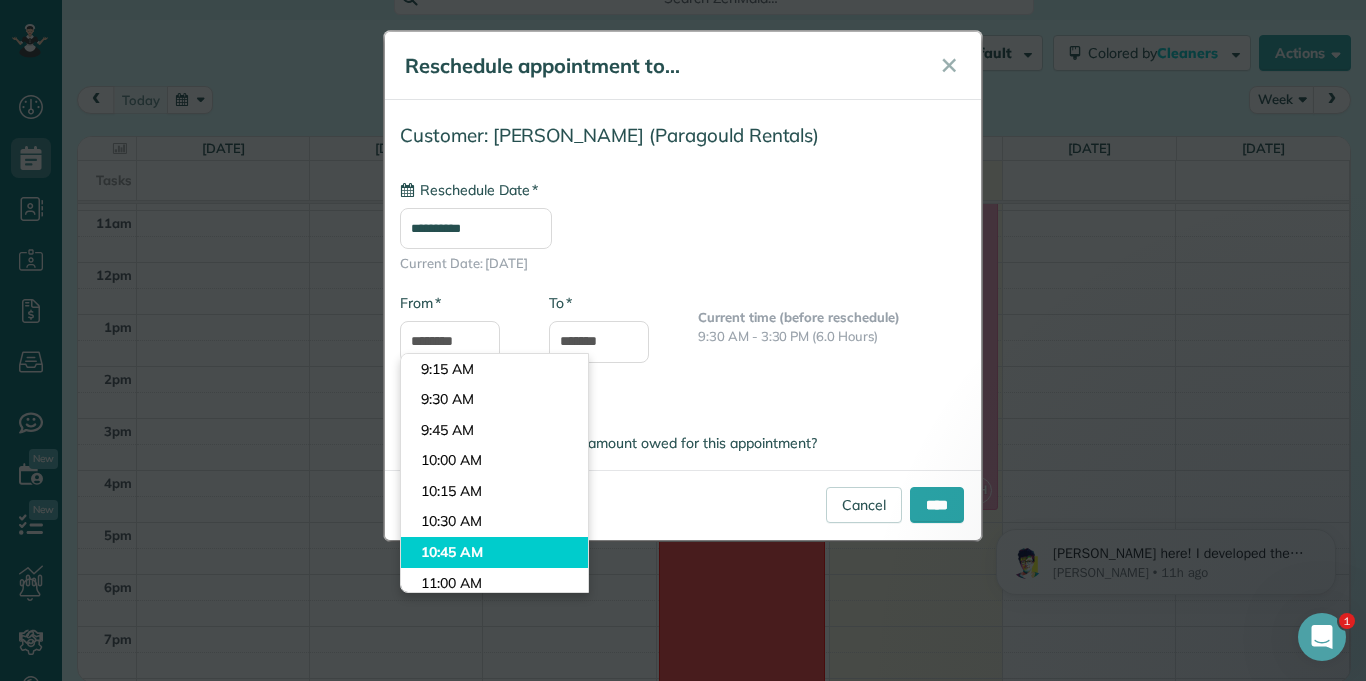 click on "Dashboard
Scheduling
Calendar View
List View
Dispatch View - Weekly scheduling (Beta)" at bounding box center [683, 340] 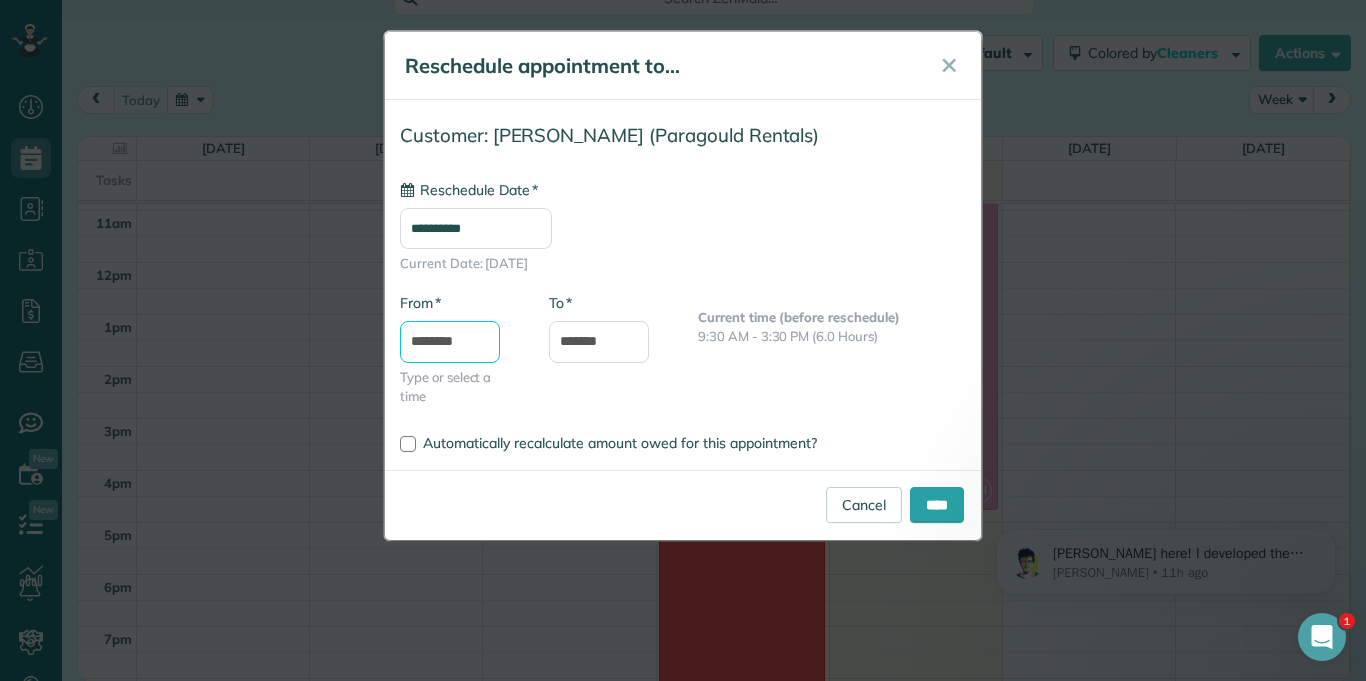 click on "********" at bounding box center [450, 342] 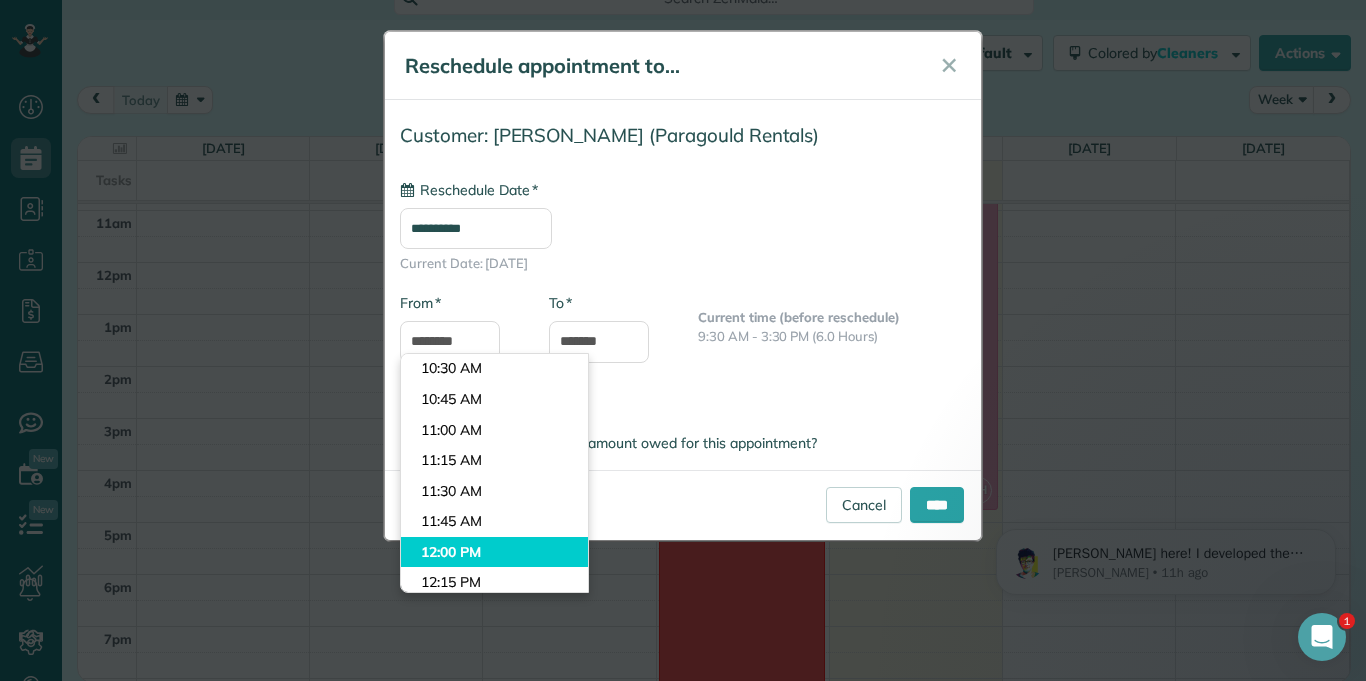 type on "********" 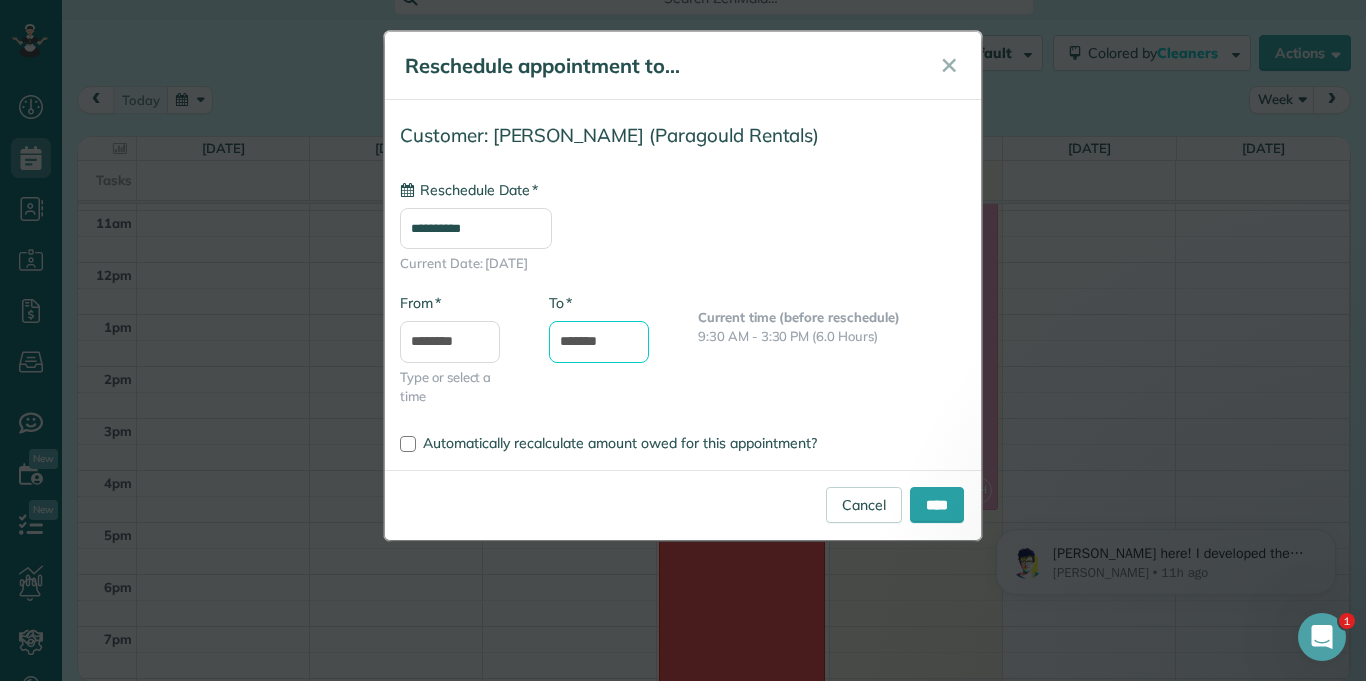click on "*******" at bounding box center [599, 342] 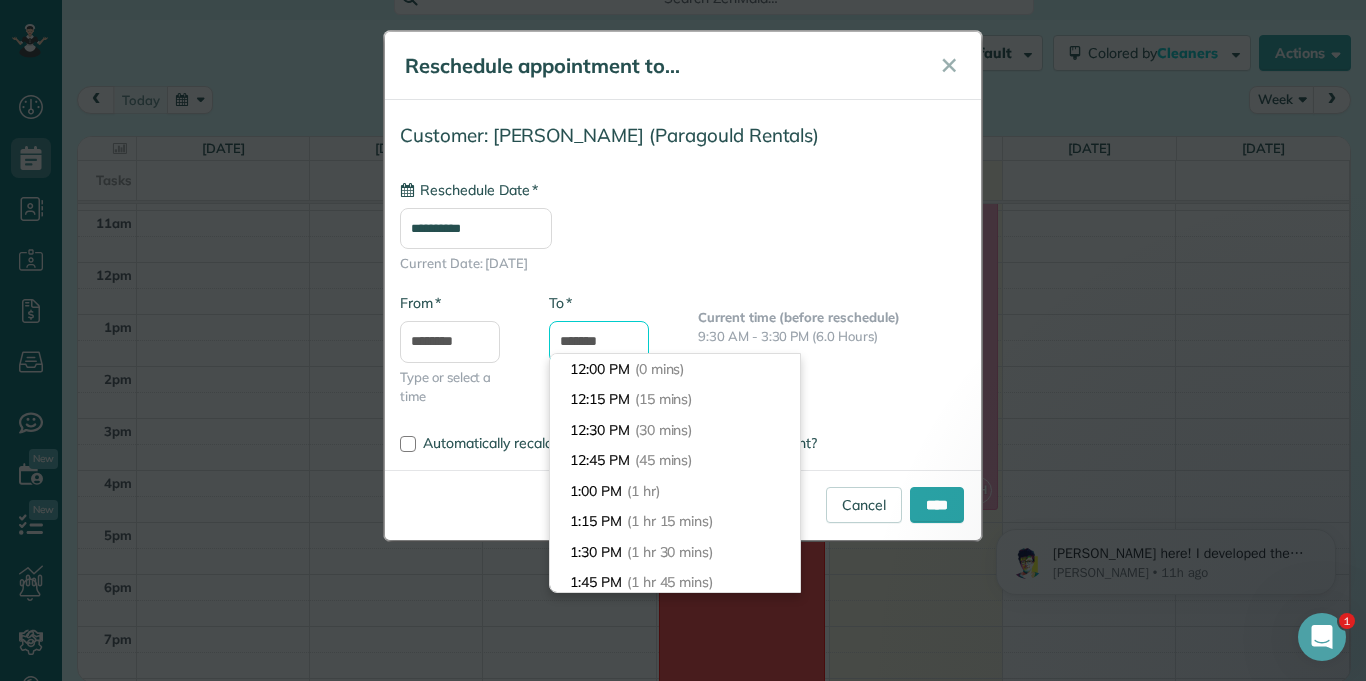 scroll, scrollTop: 550, scrollLeft: 0, axis: vertical 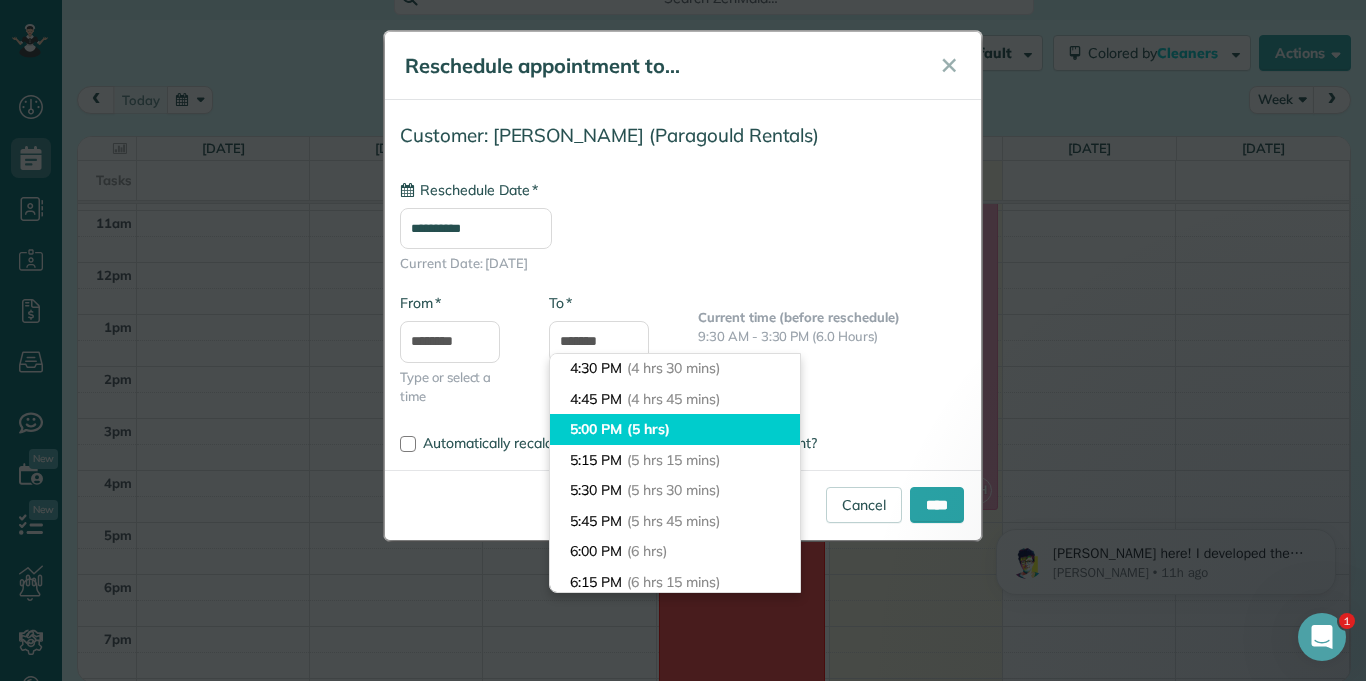 type on "*******" 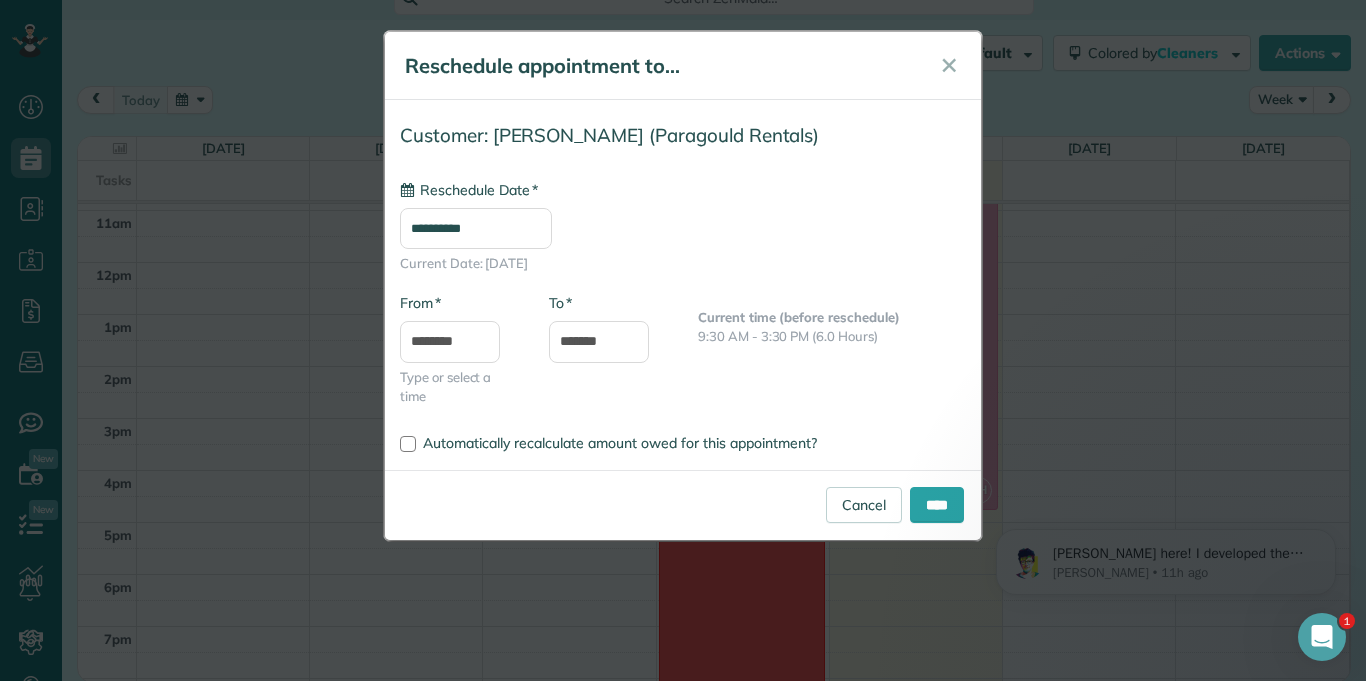 click on "*  From ******** Type or select a time" at bounding box center [459, 349] 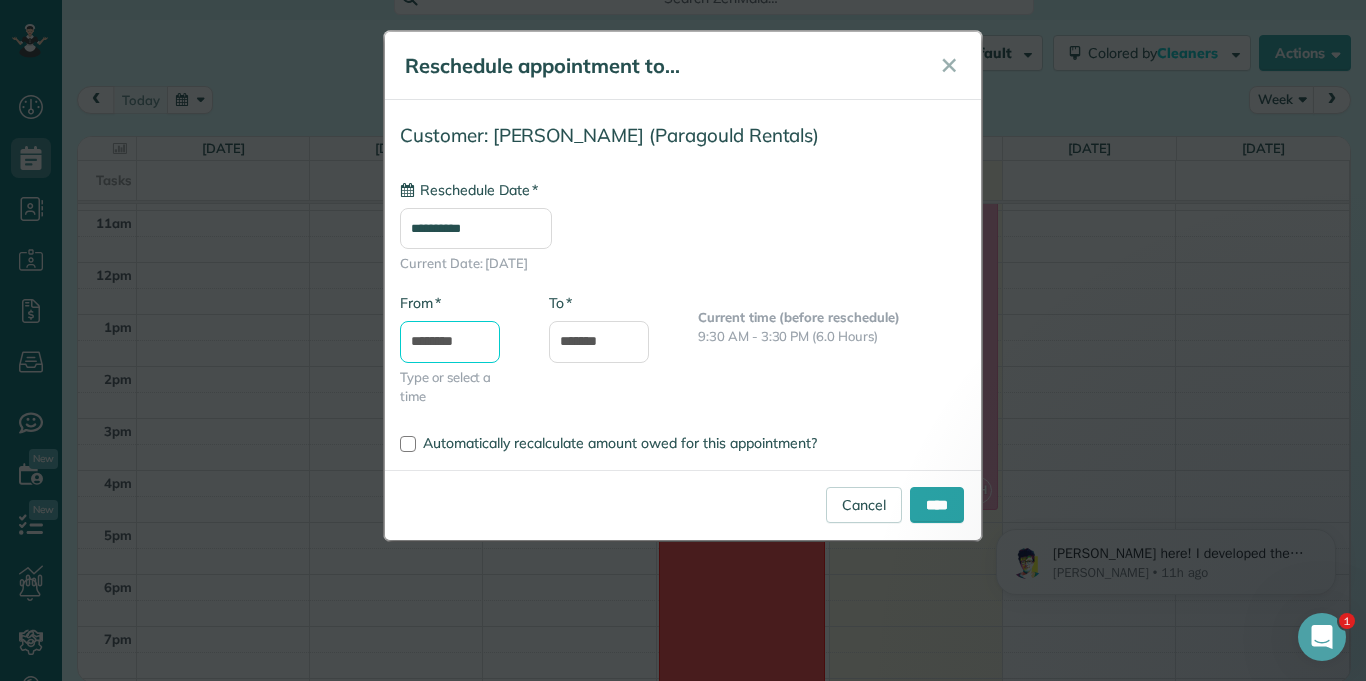 click on "********" at bounding box center [450, 342] 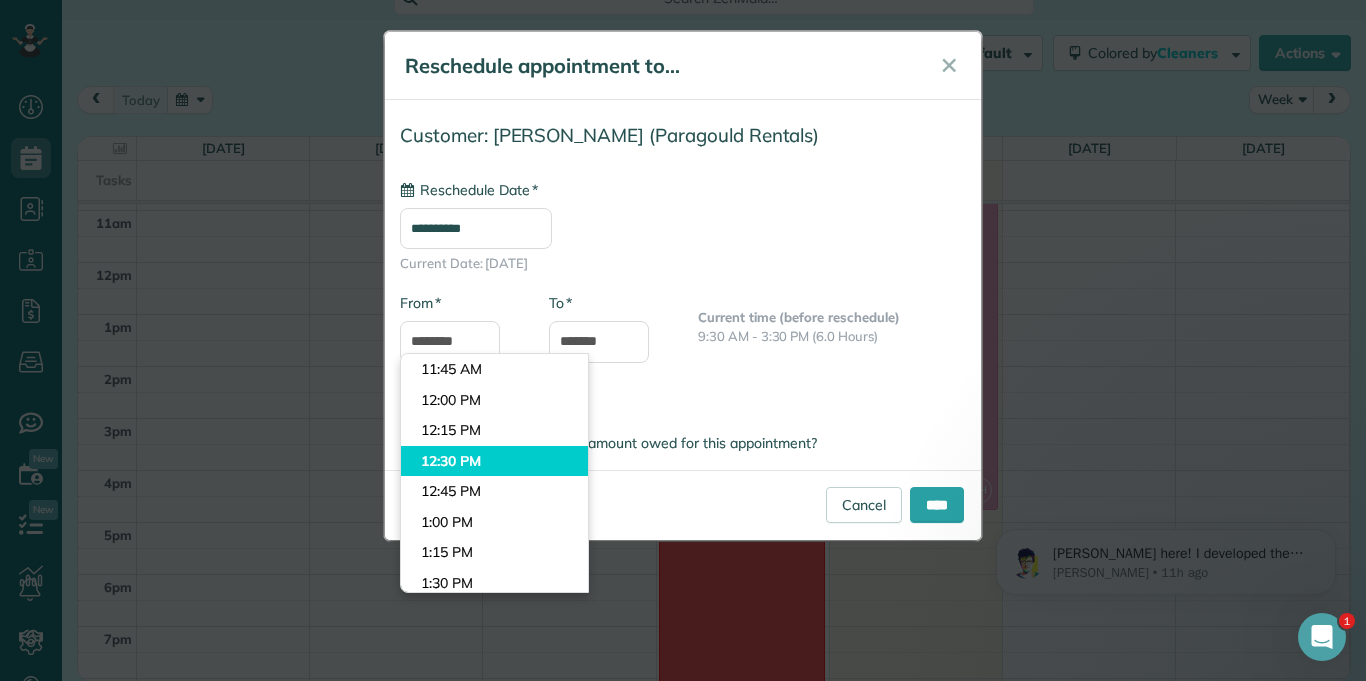 type on "********" 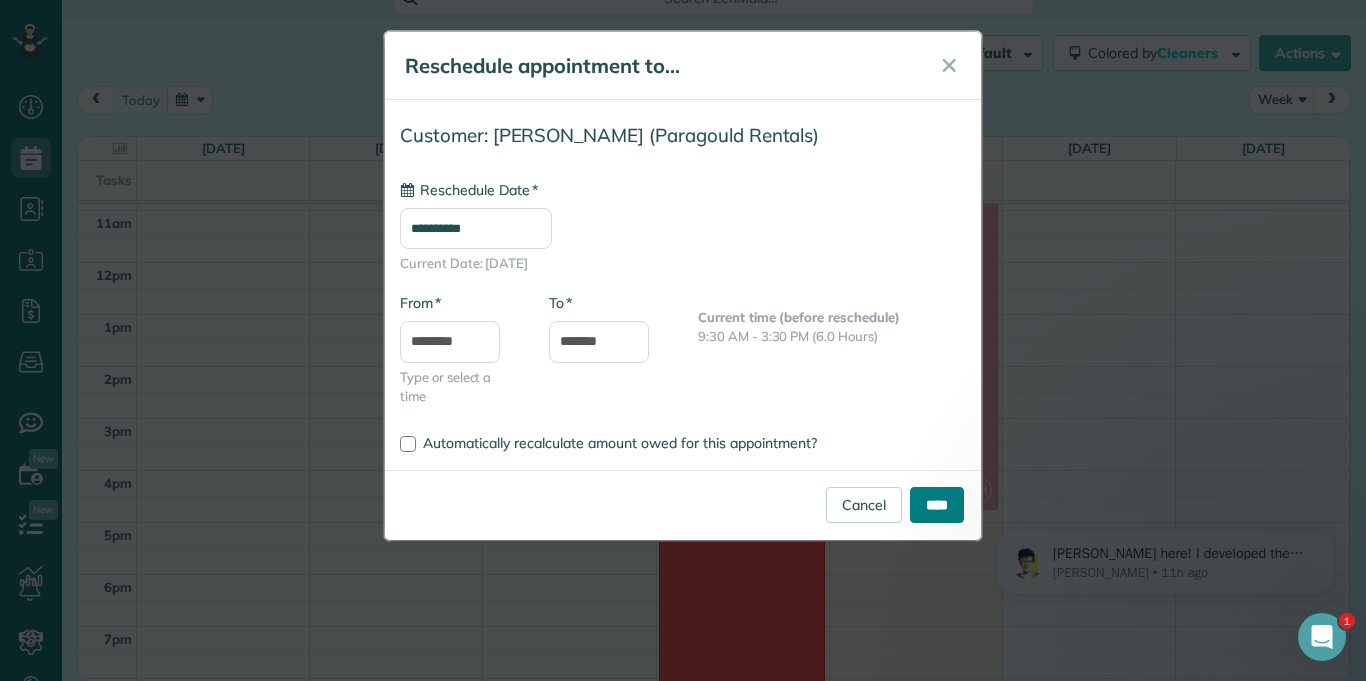 click on "****" at bounding box center [937, 505] 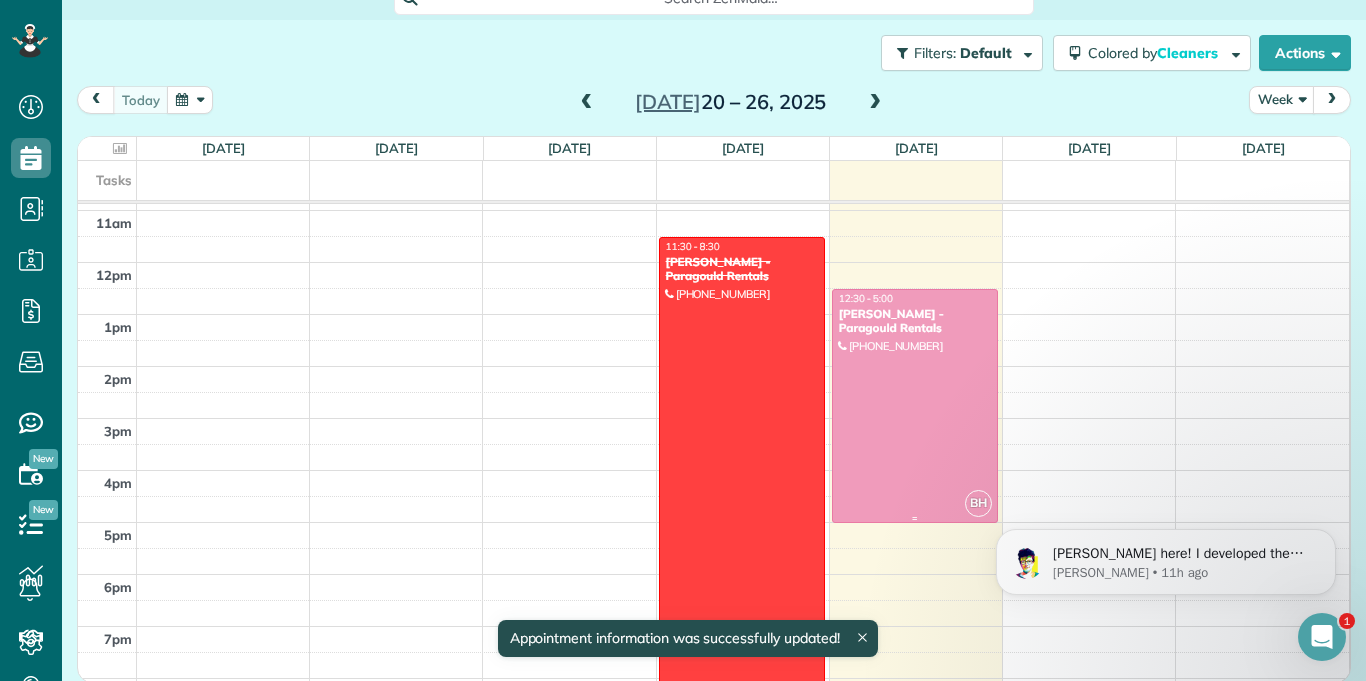 click at bounding box center [915, 406] 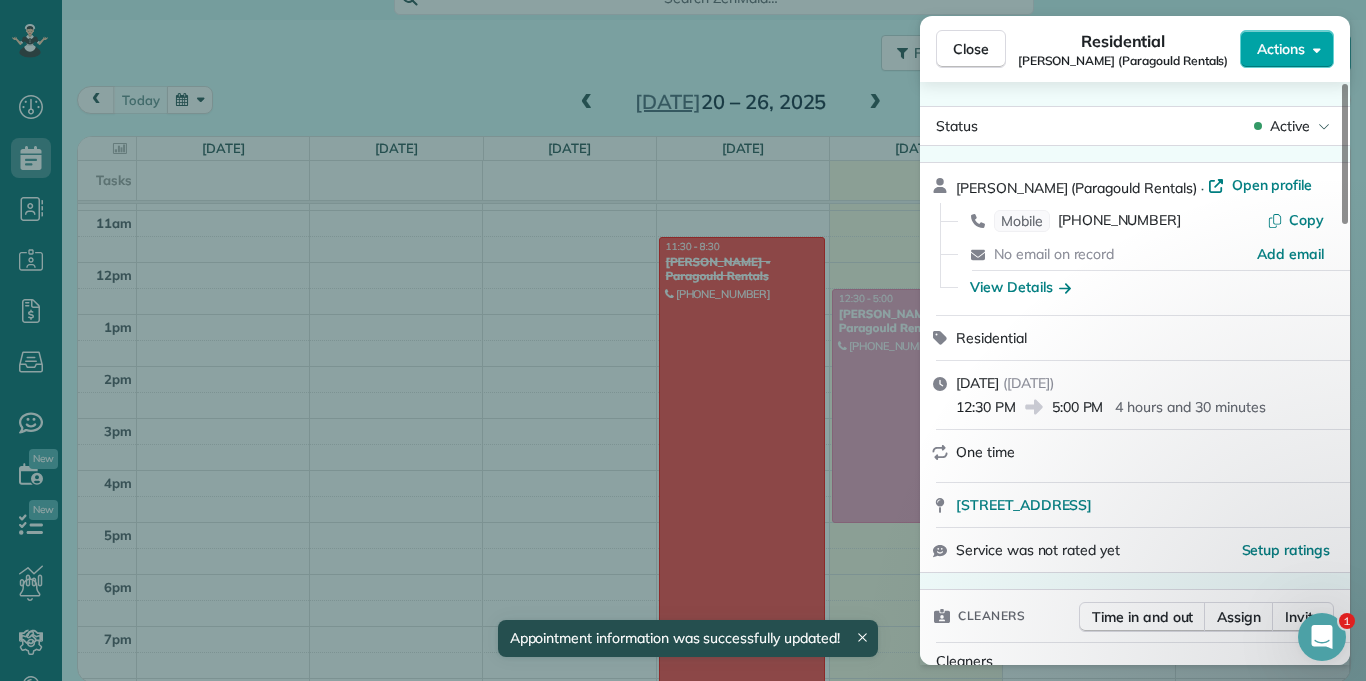 click on "Actions" at bounding box center [1287, 49] 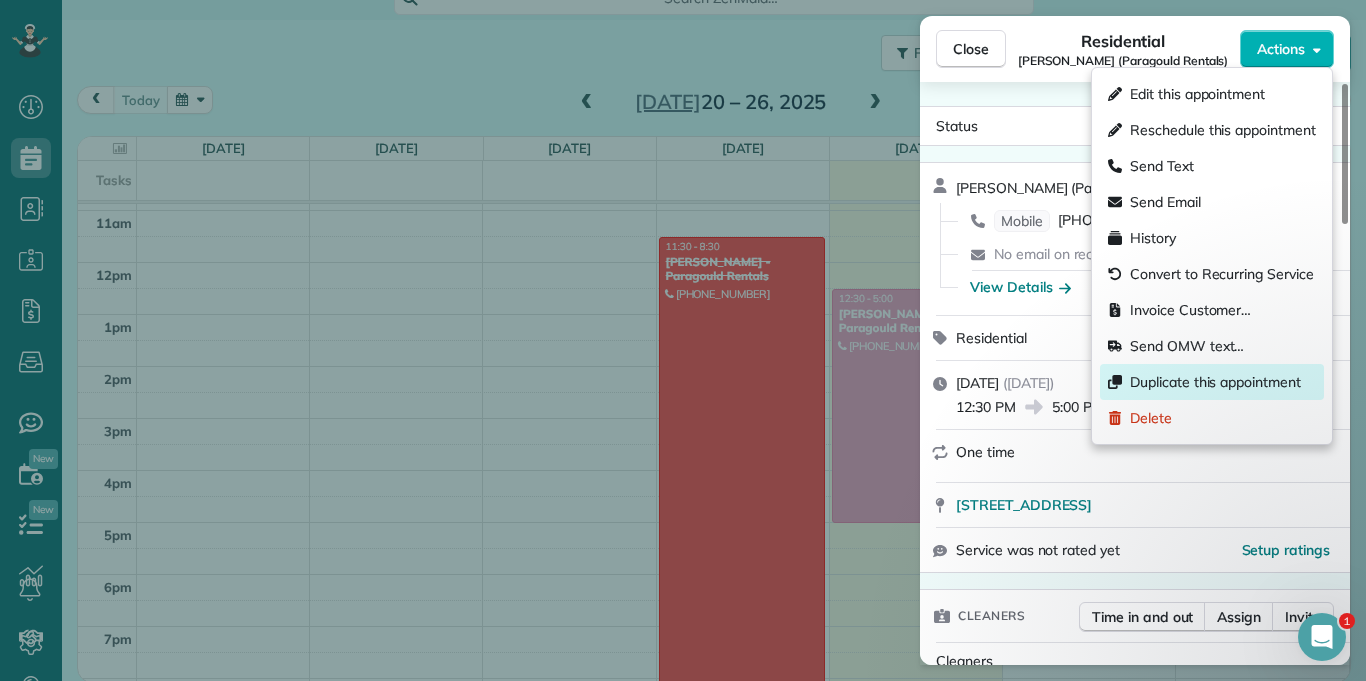 click on "Duplicate this appointment" at bounding box center (1215, 382) 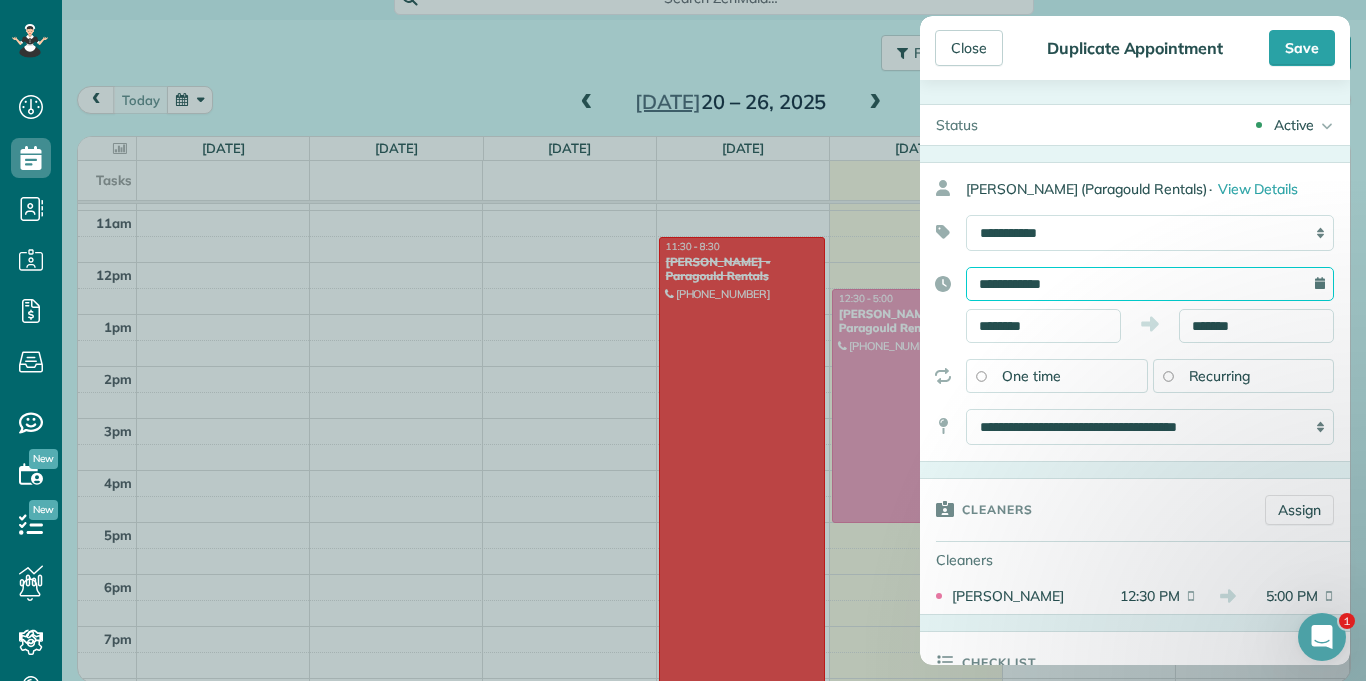 click on "**********" at bounding box center (1150, 284) 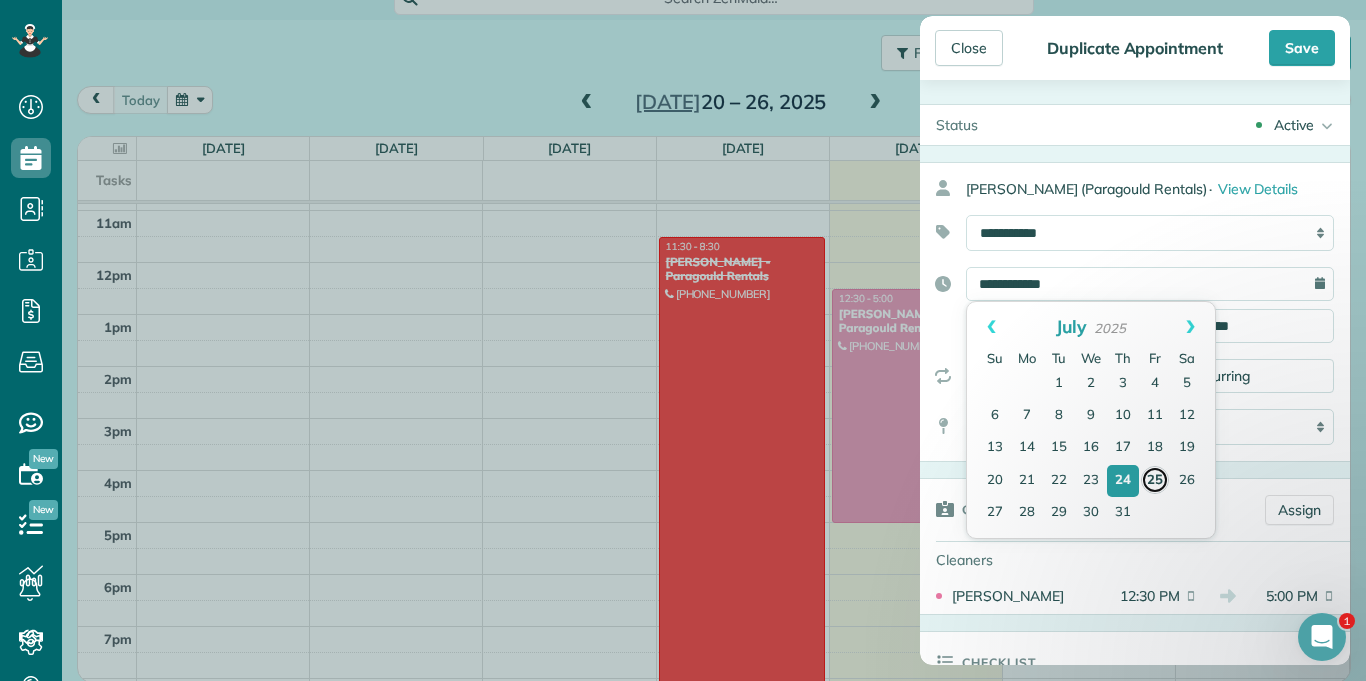 click on "25" at bounding box center (1155, 480) 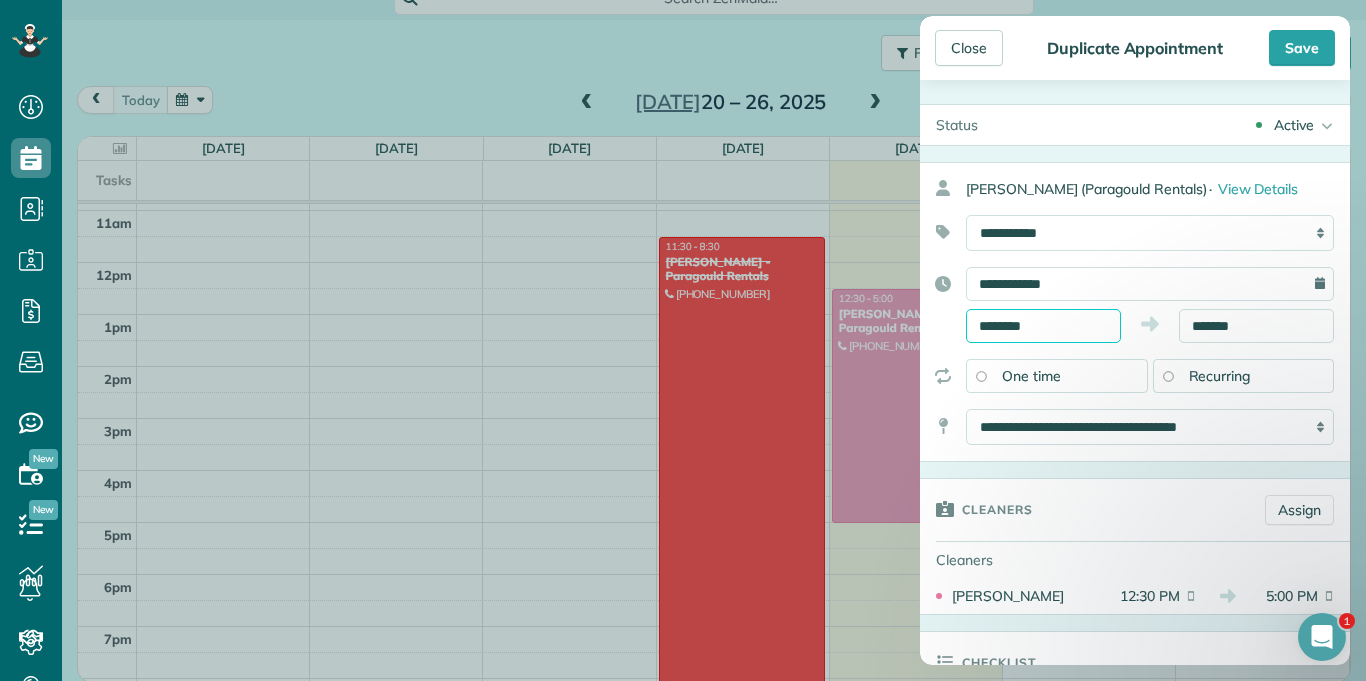 click on "Dashboard
Scheduling
Calendar View
List View
Dispatch View - Weekly scheduling (Beta)" at bounding box center (683, 340) 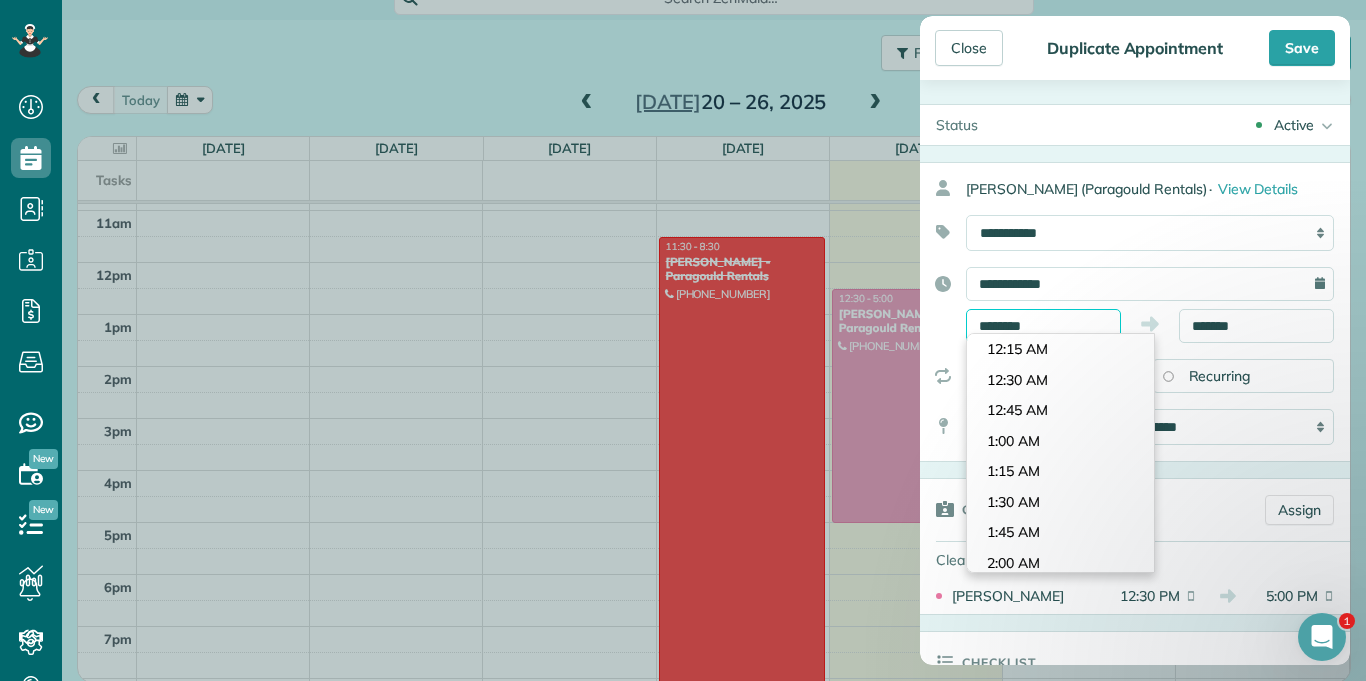 scroll, scrollTop: 1466, scrollLeft: 0, axis: vertical 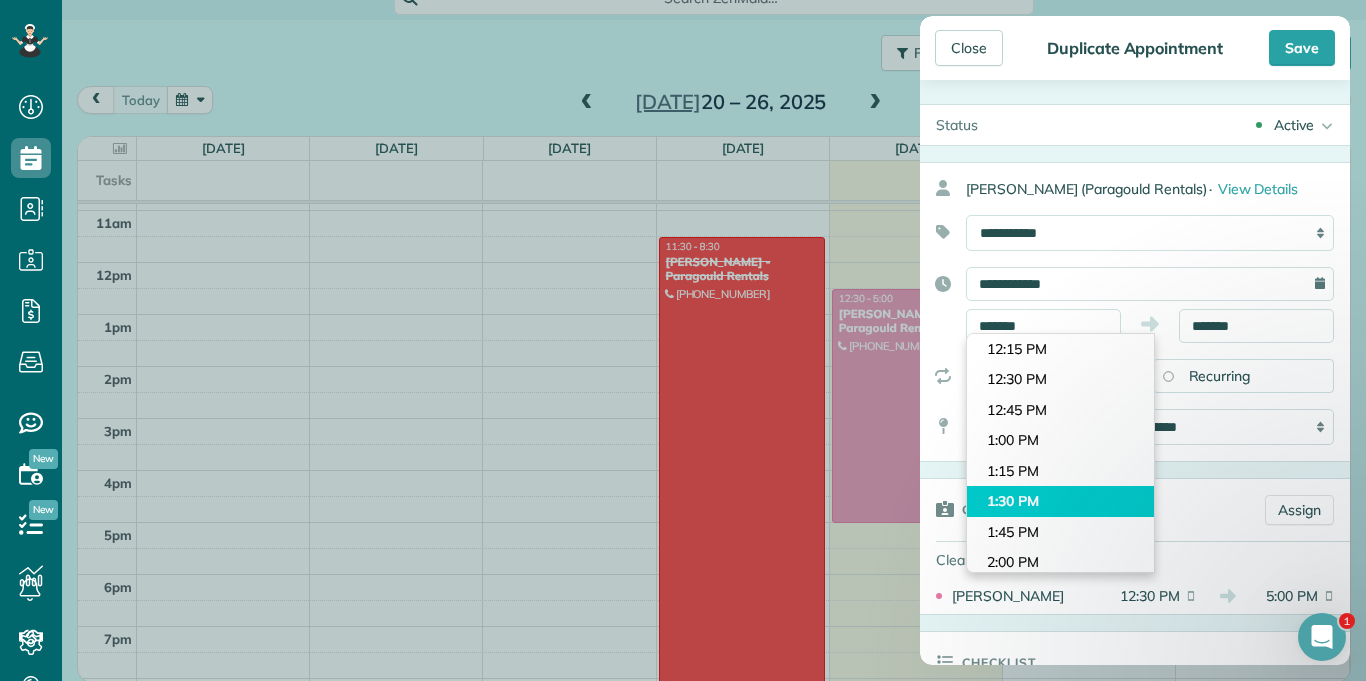 click on "Dashboard
Scheduling
Calendar View
List View
Dispatch View - Weekly scheduling (Beta)" at bounding box center [683, 340] 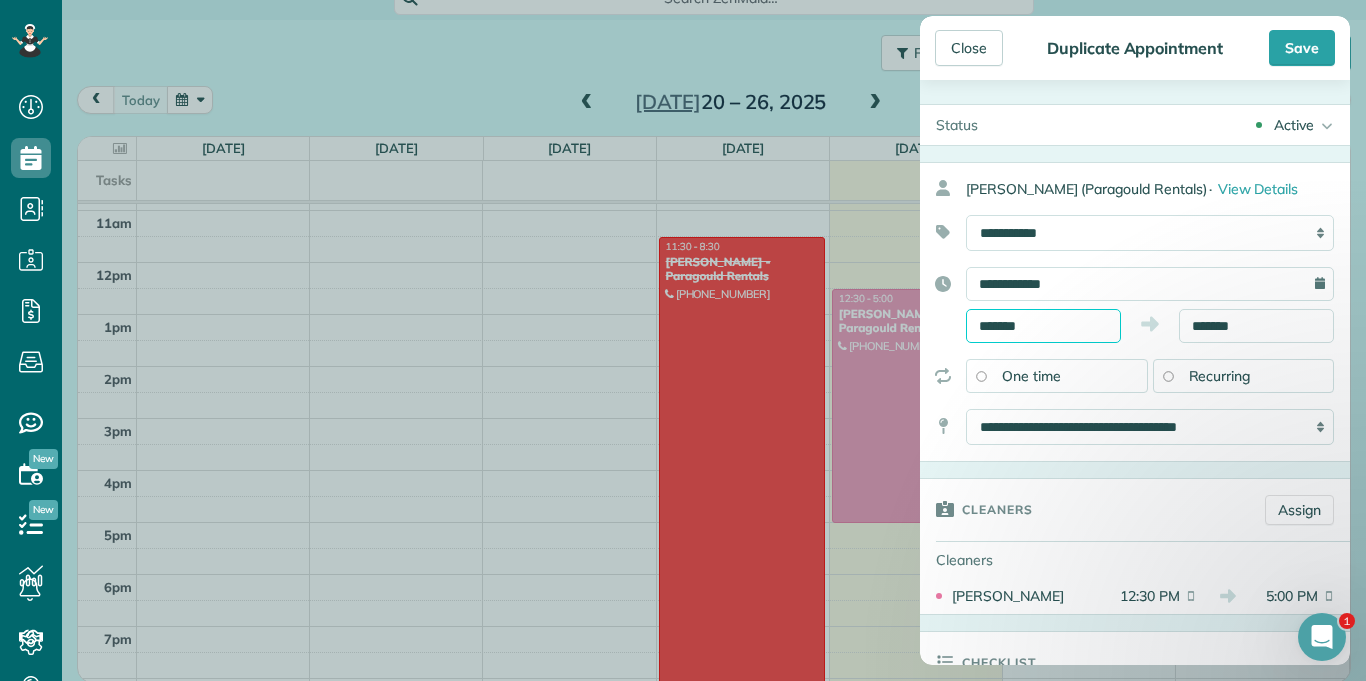 click on "*******" at bounding box center [1043, 326] 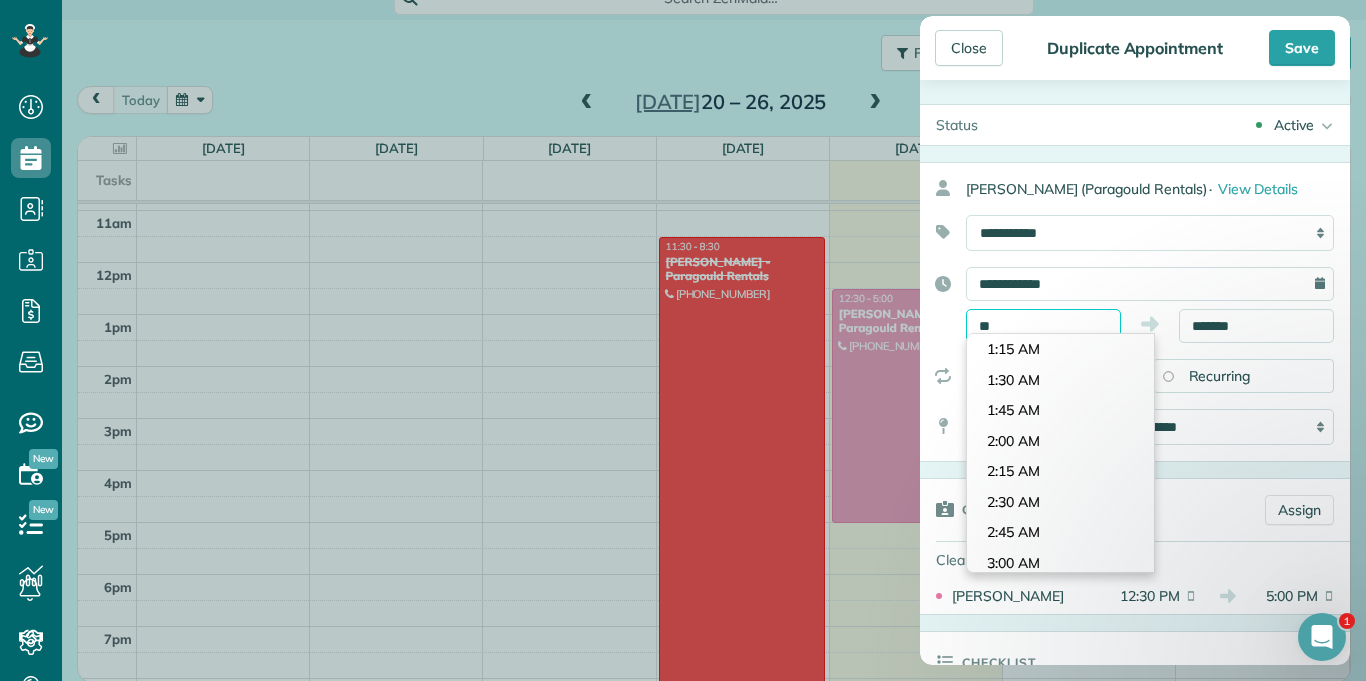 type on "*" 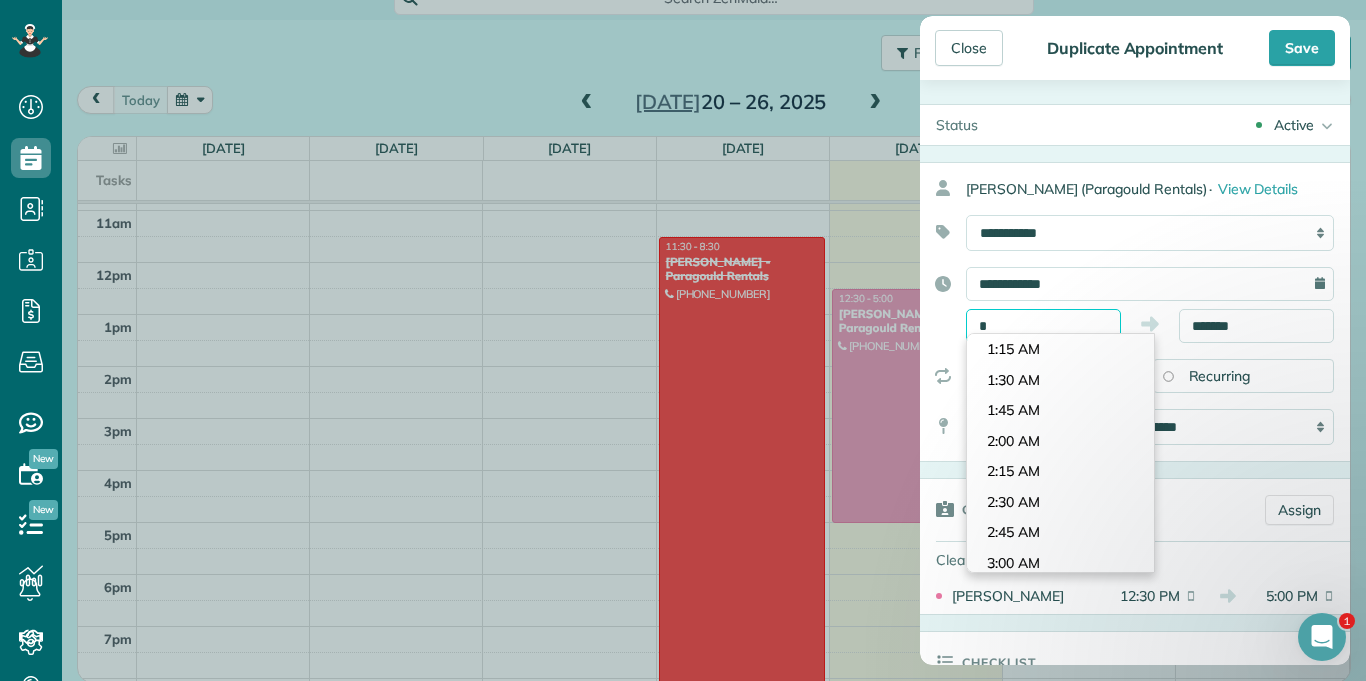 scroll, scrollTop: 61, scrollLeft: 0, axis: vertical 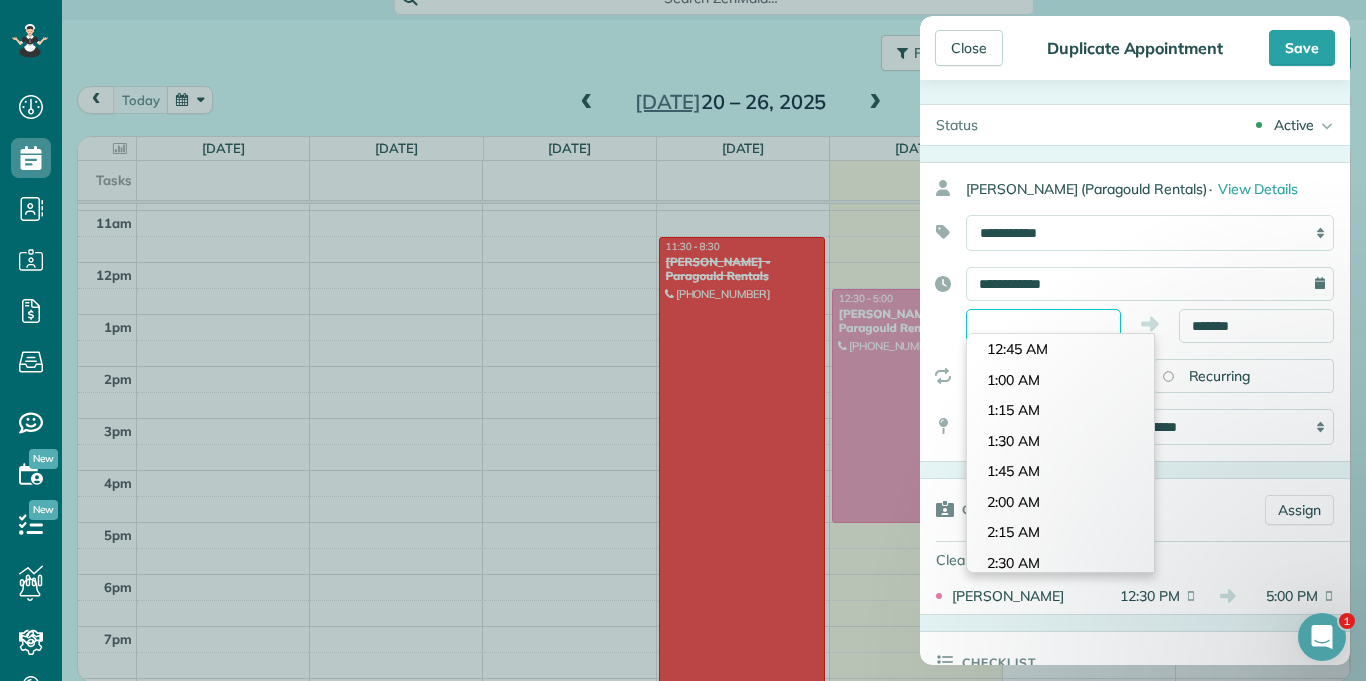 type on "*" 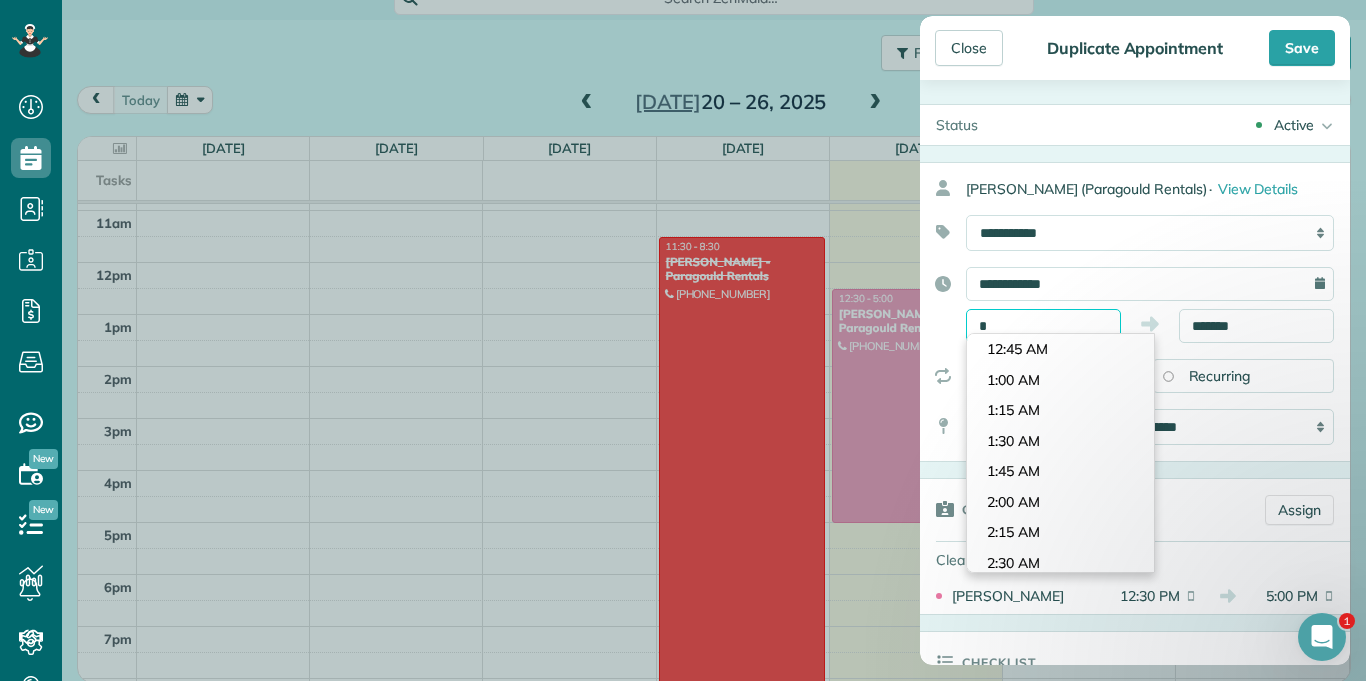 scroll, scrollTop: 794, scrollLeft: 0, axis: vertical 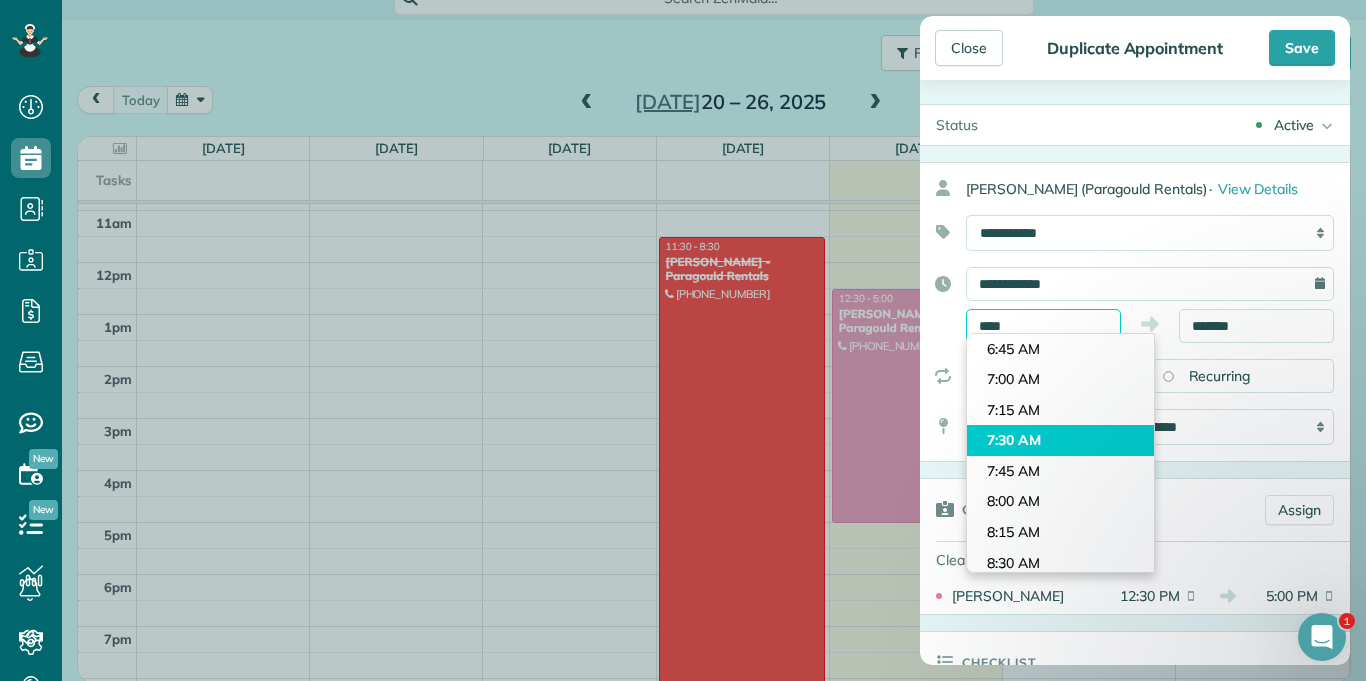 type on "*******" 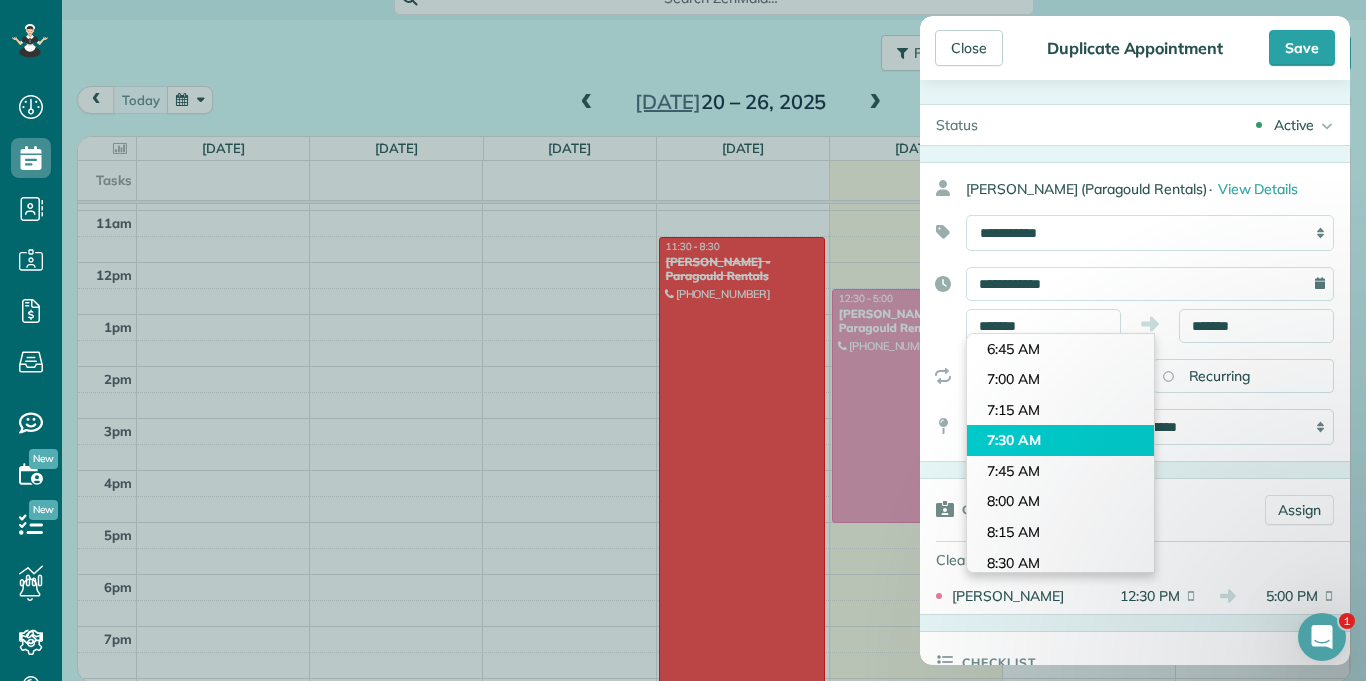 click on "Dashboard
Scheduling
Calendar View
List View
Dispatch View - Weekly scheduling (Beta)" at bounding box center (683, 340) 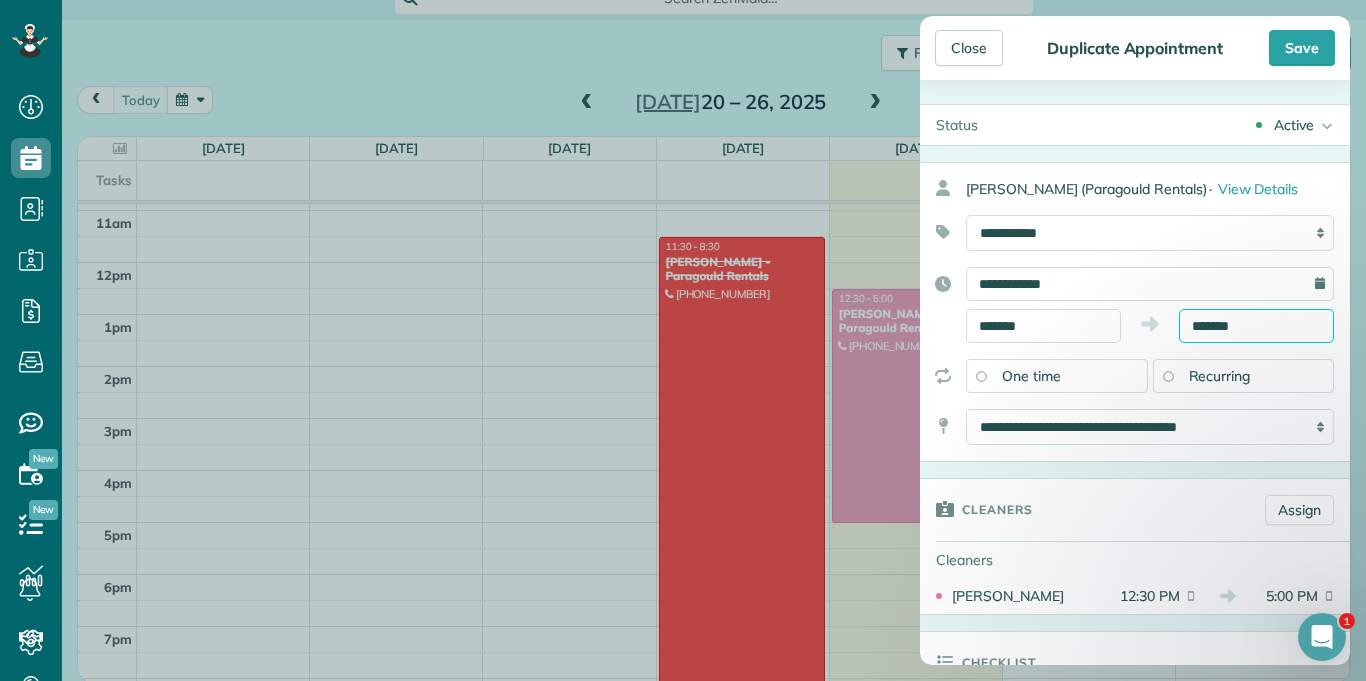 click on "*******" at bounding box center (1256, 326) 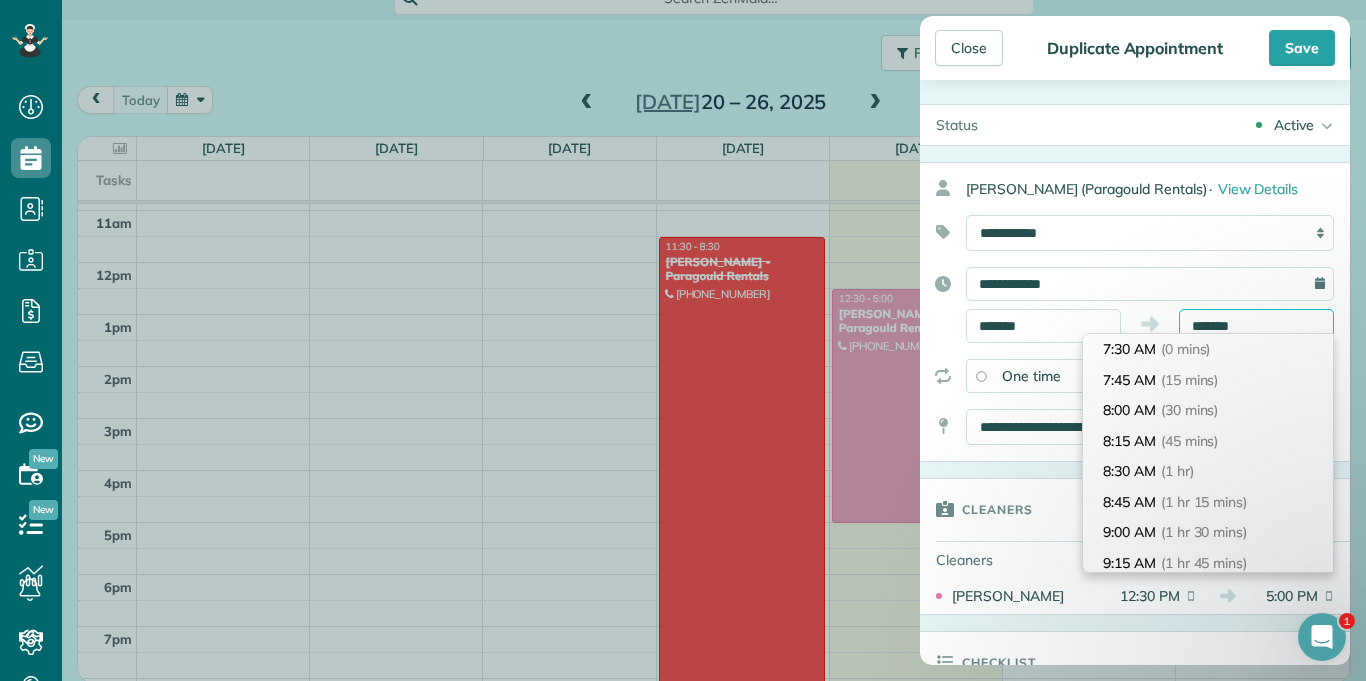 scroll, scrollTop: 1130, scrollLeft: 0, axis: vertical 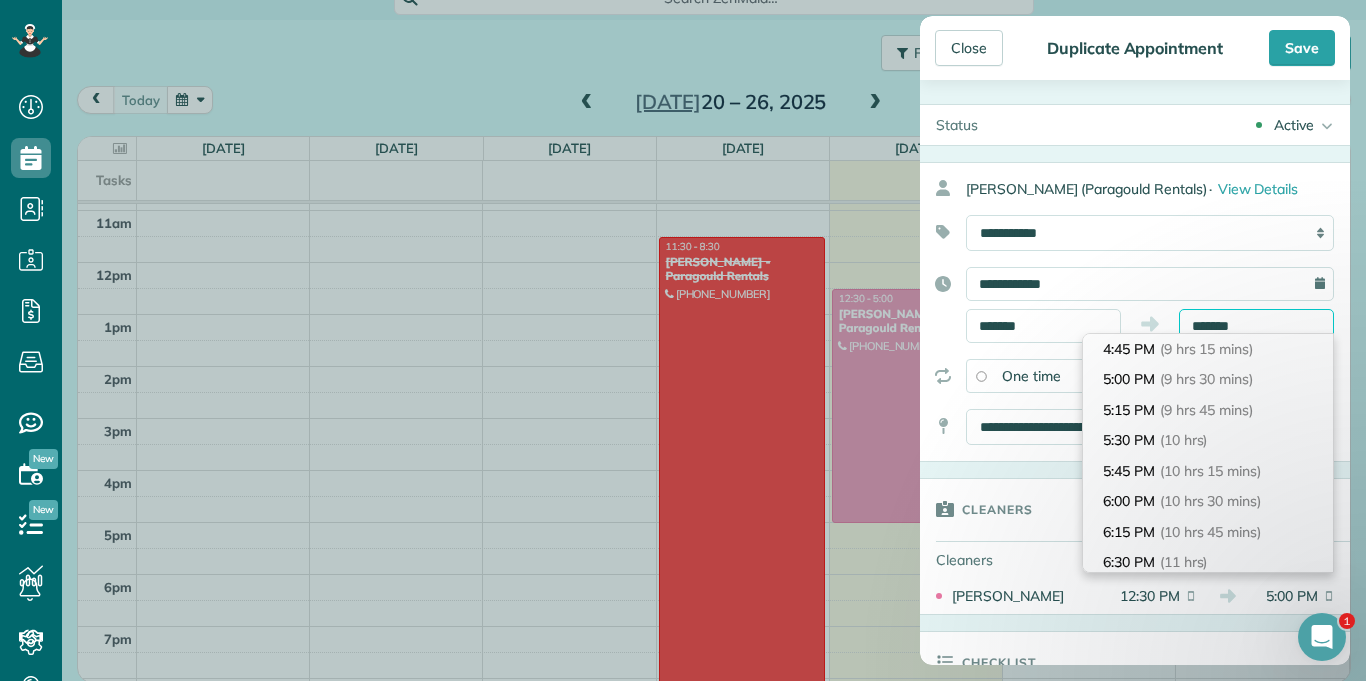 click on "*******" at bounding box center (1256, 326) 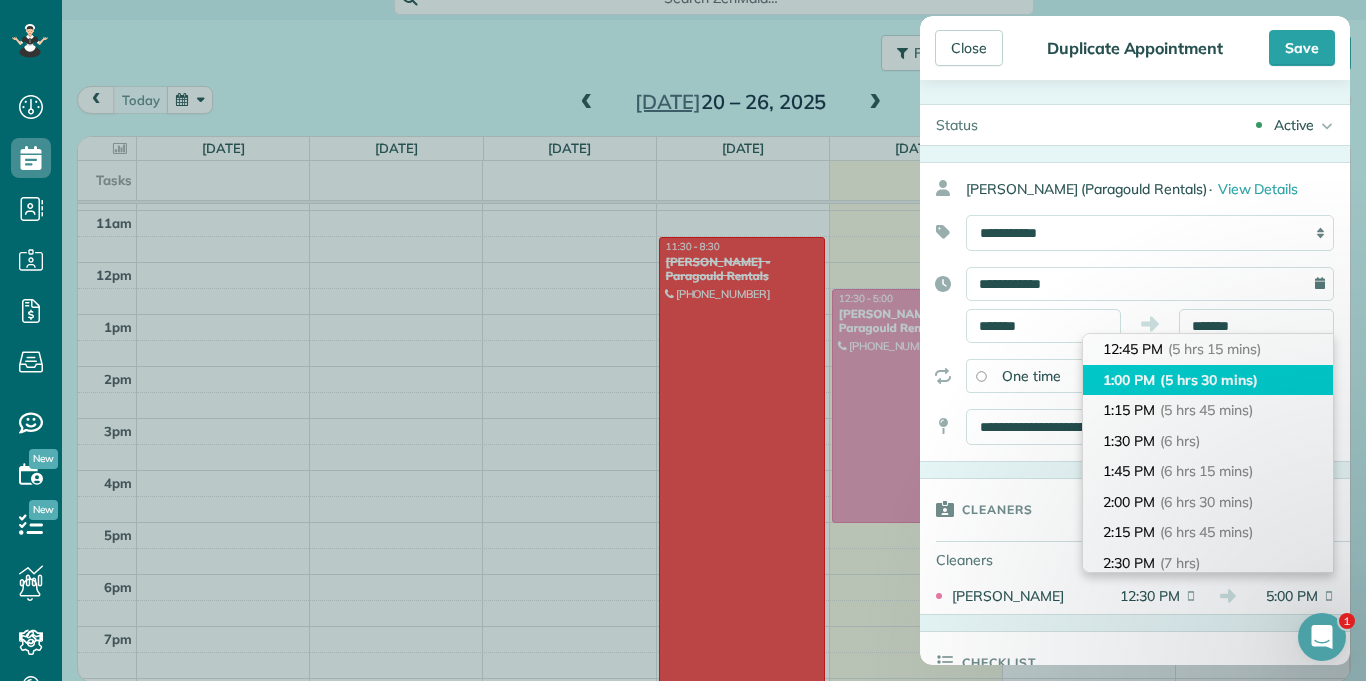 click on "1:00 PM  (5 hrs 30 mins)" at bounding box center (1208, 380) 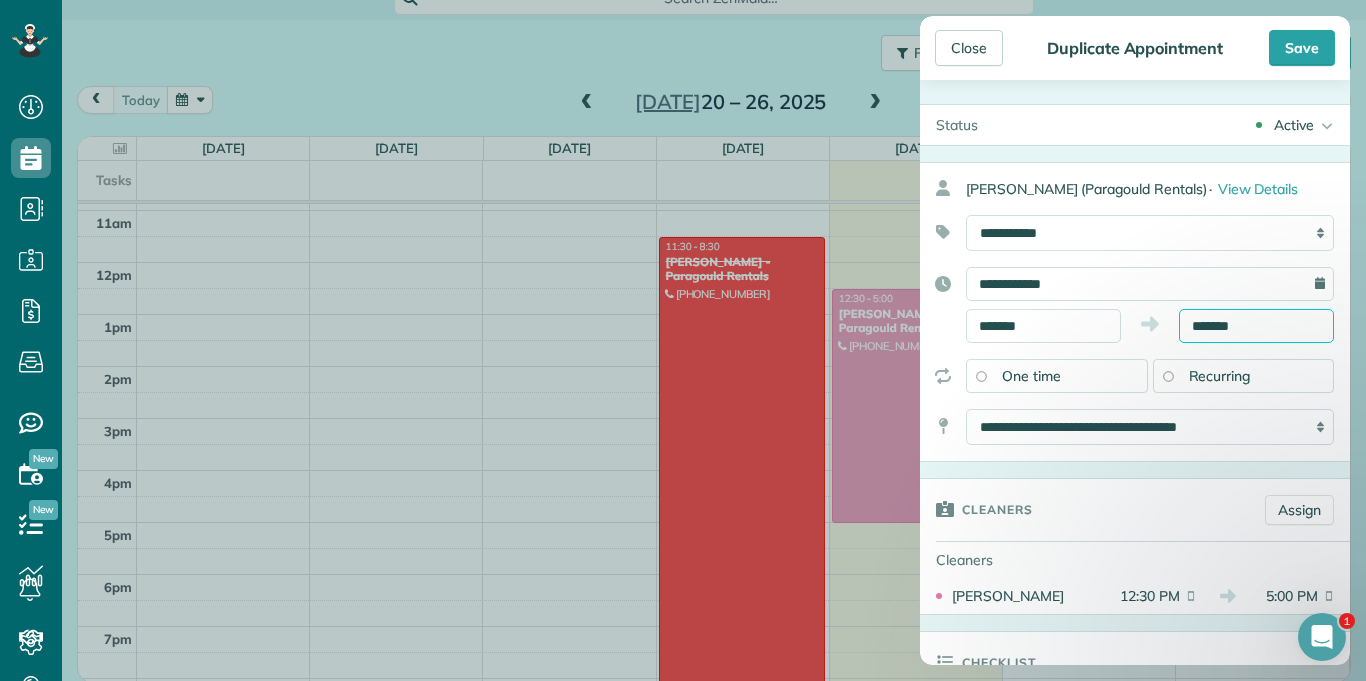 click on "*******" at bounding box center (1256, 326) 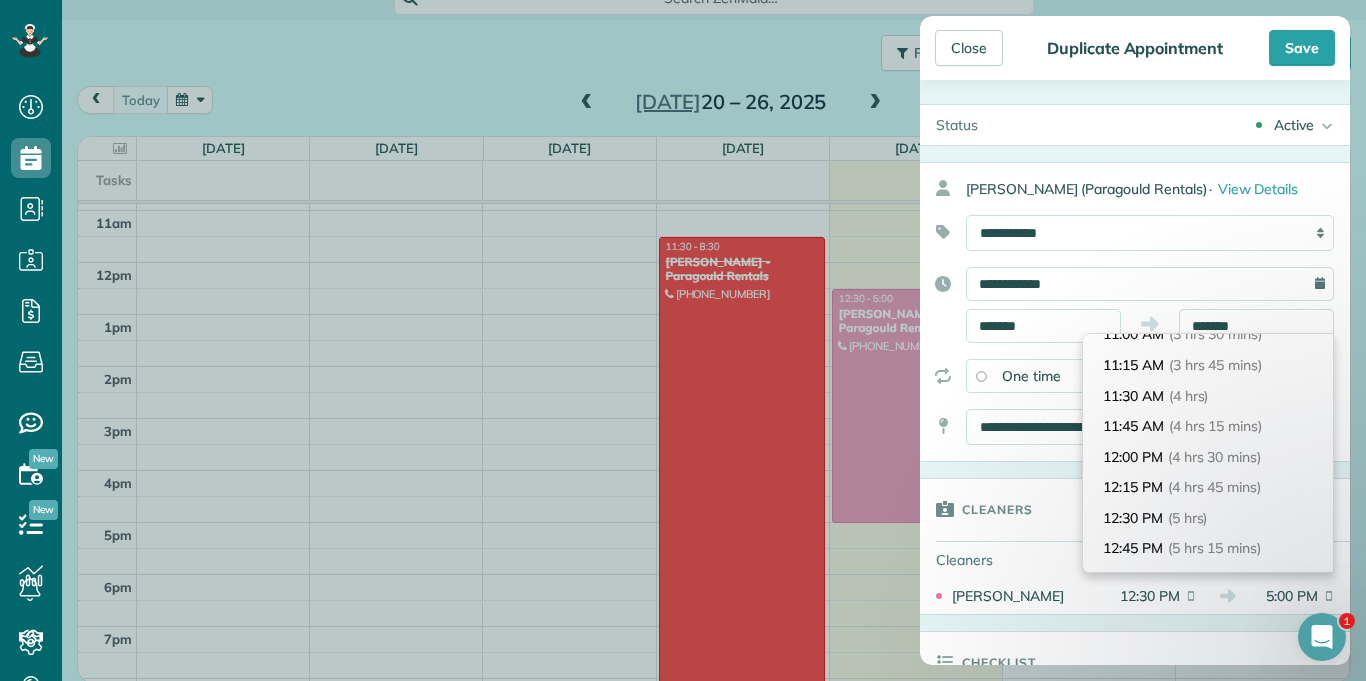 scroll, scrollTop: 451, scrollLeft: 0, axis: vertical 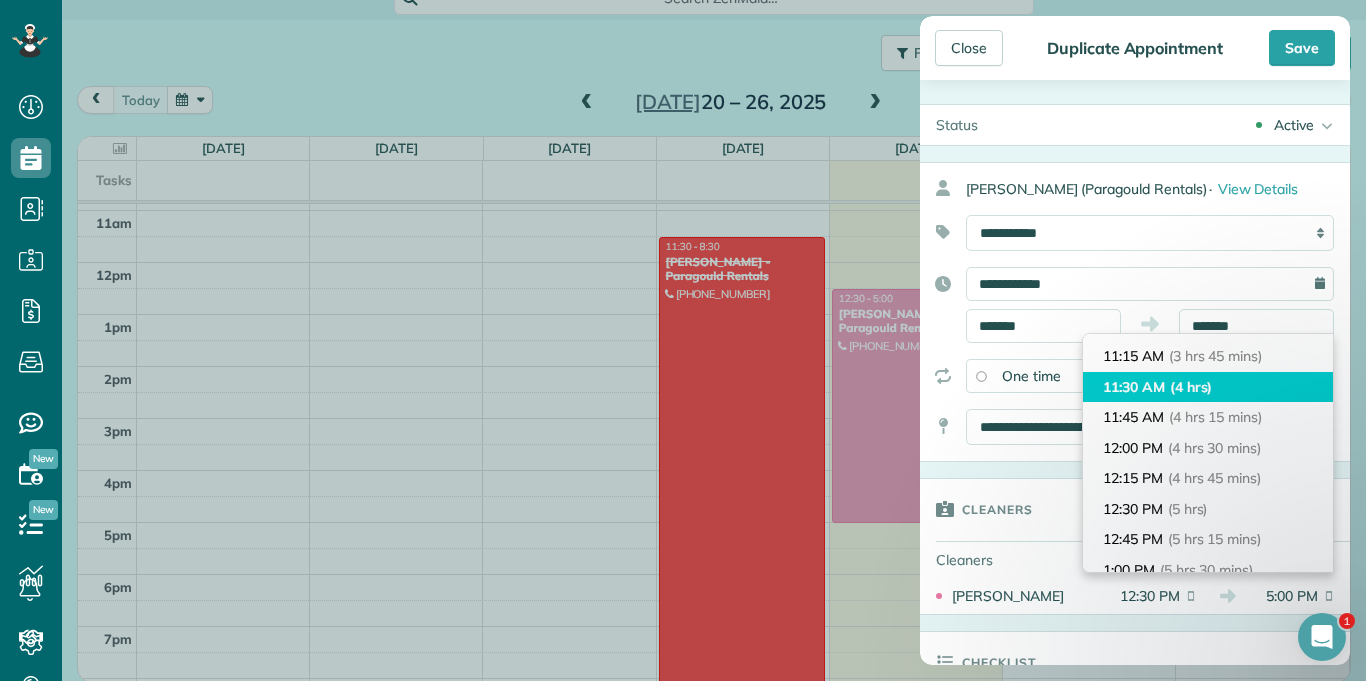 click on "11:30 AM  (4 hrs)" at bounding box center (1208, 387) 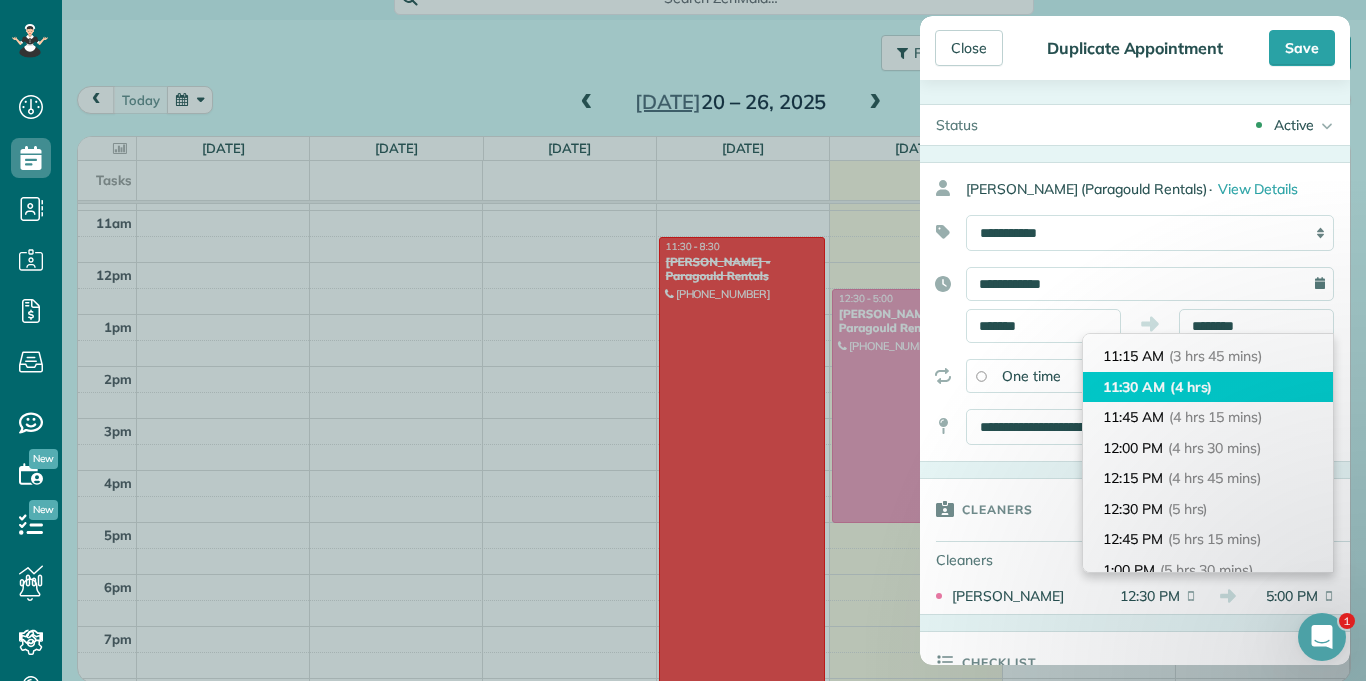 click on "Recurring" at bounding box center [1244, 376] 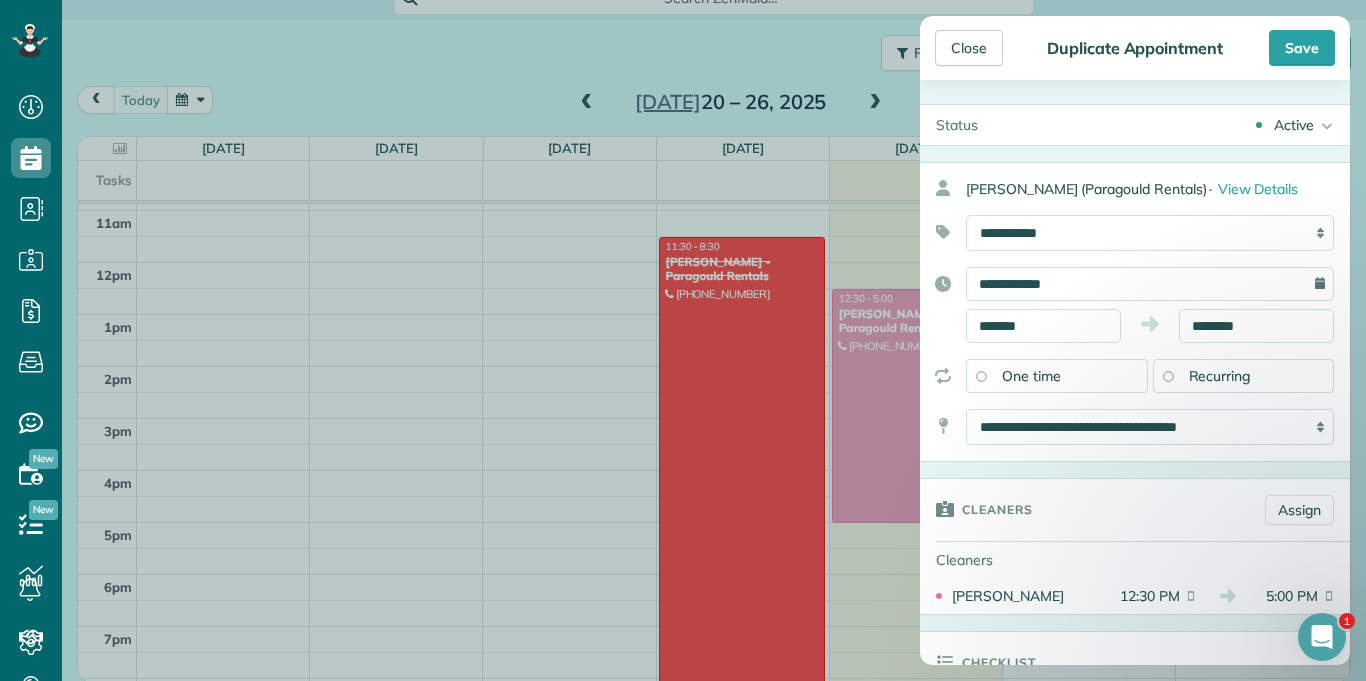 click on "Status
Active
Active
Estimate
Stand-By
Cancelled" at bounding box center (1135, 1004) 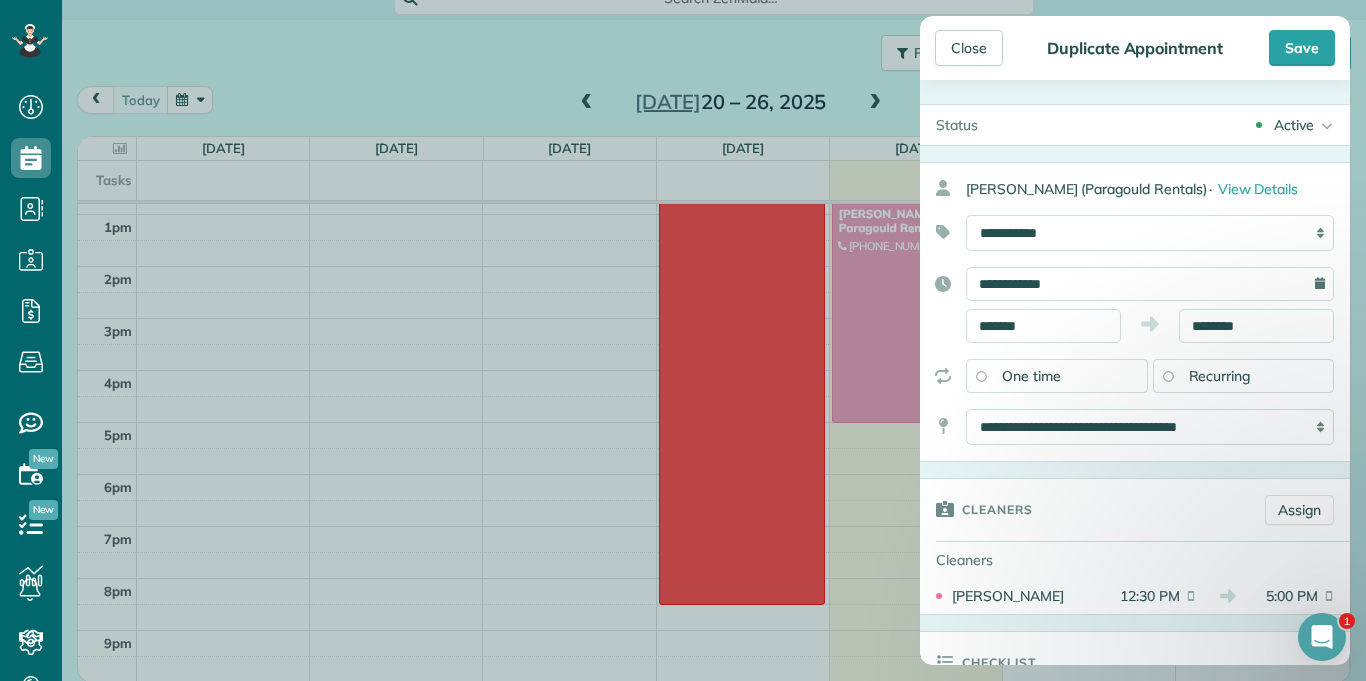 scroll, scrollTop: 765, scrollLeft: 0, axis: vertical 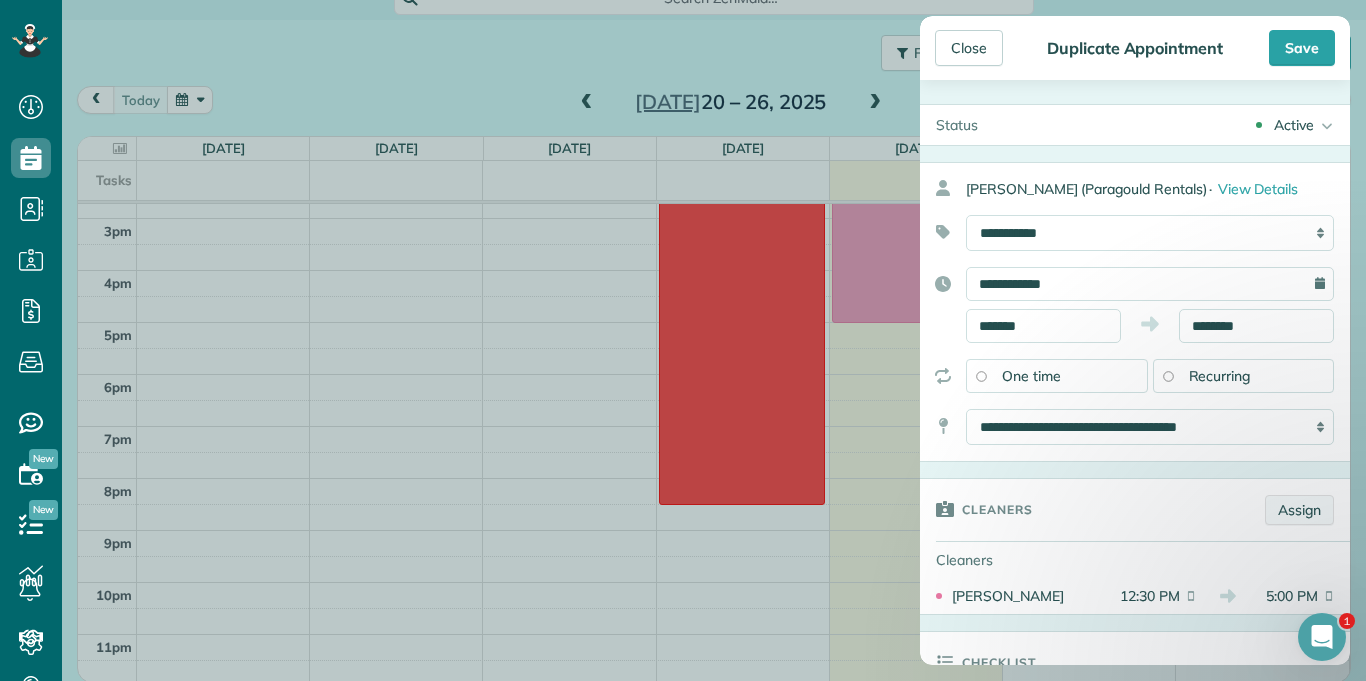 click on "Assign" at bounding box center (1299, 510) 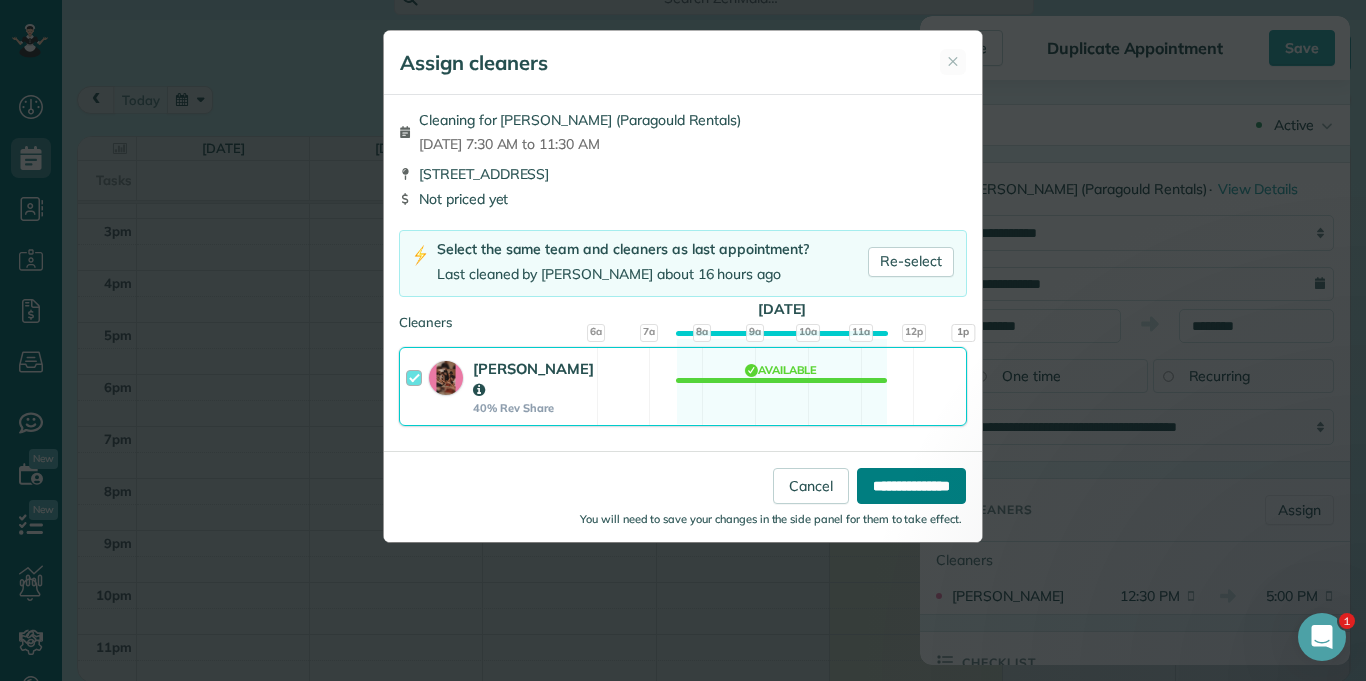 click on "**********" at bounding box center (911, 486) 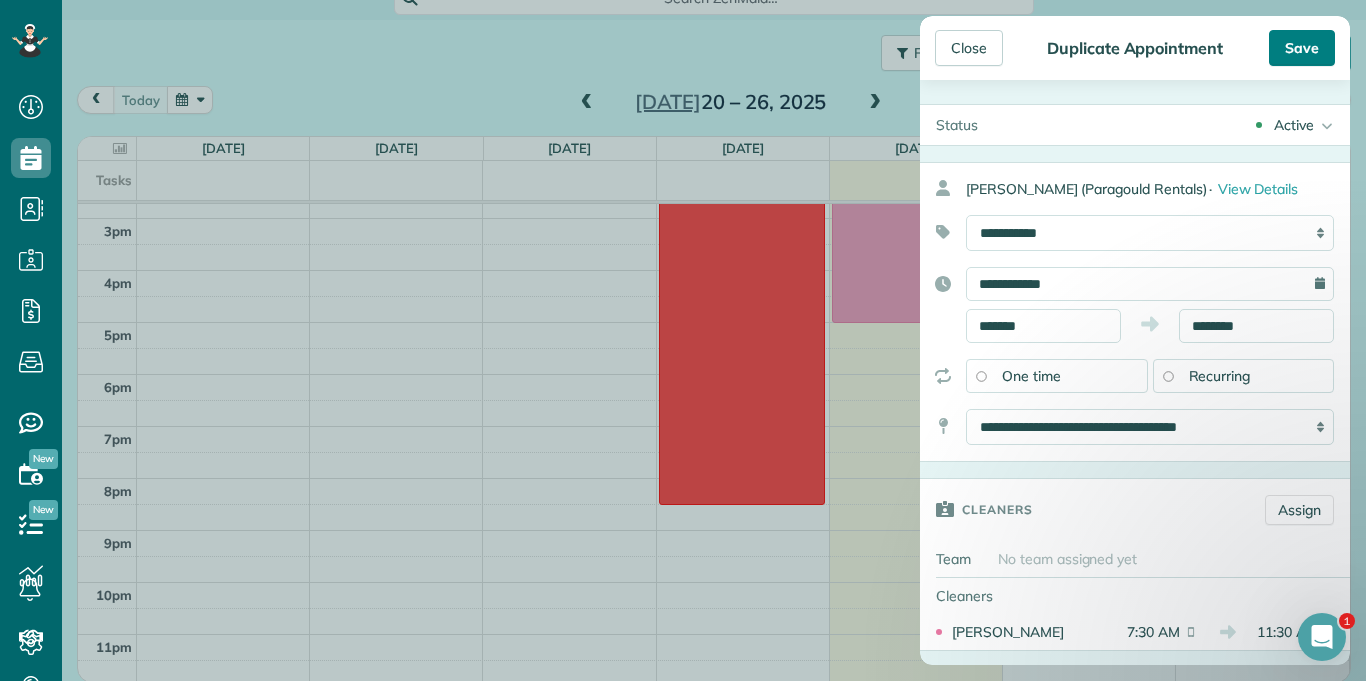 click on "Save" at bounding box center (1302, 48) 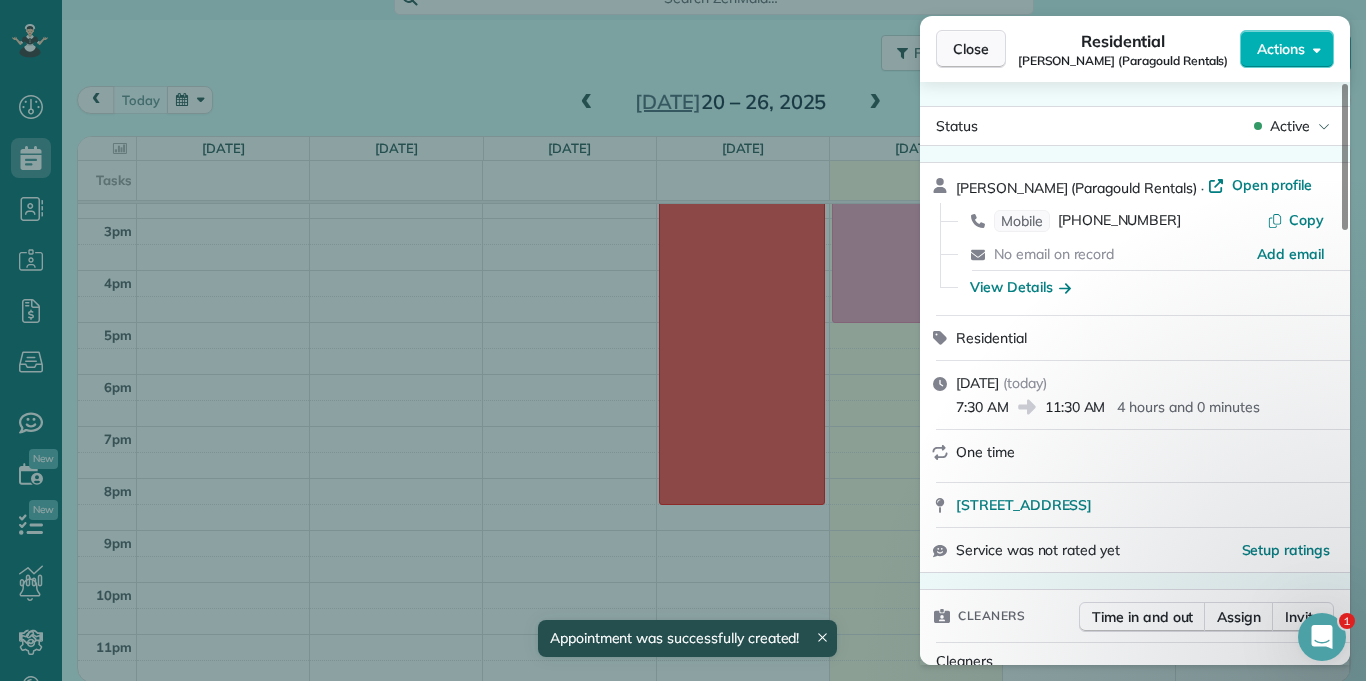 click on "Close" at bounding box center [971, 49] 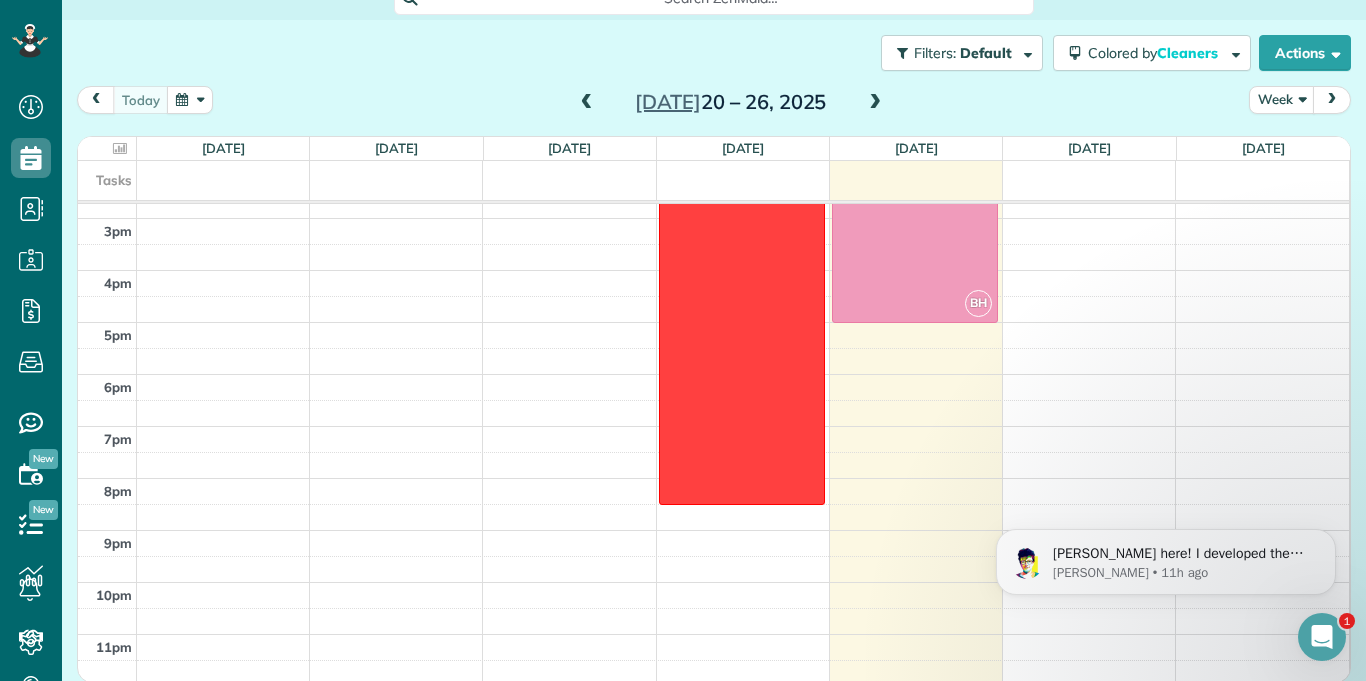 click on "[DATE]   Week [DATE] – [DATE]" at bounding box center (714, 104) 